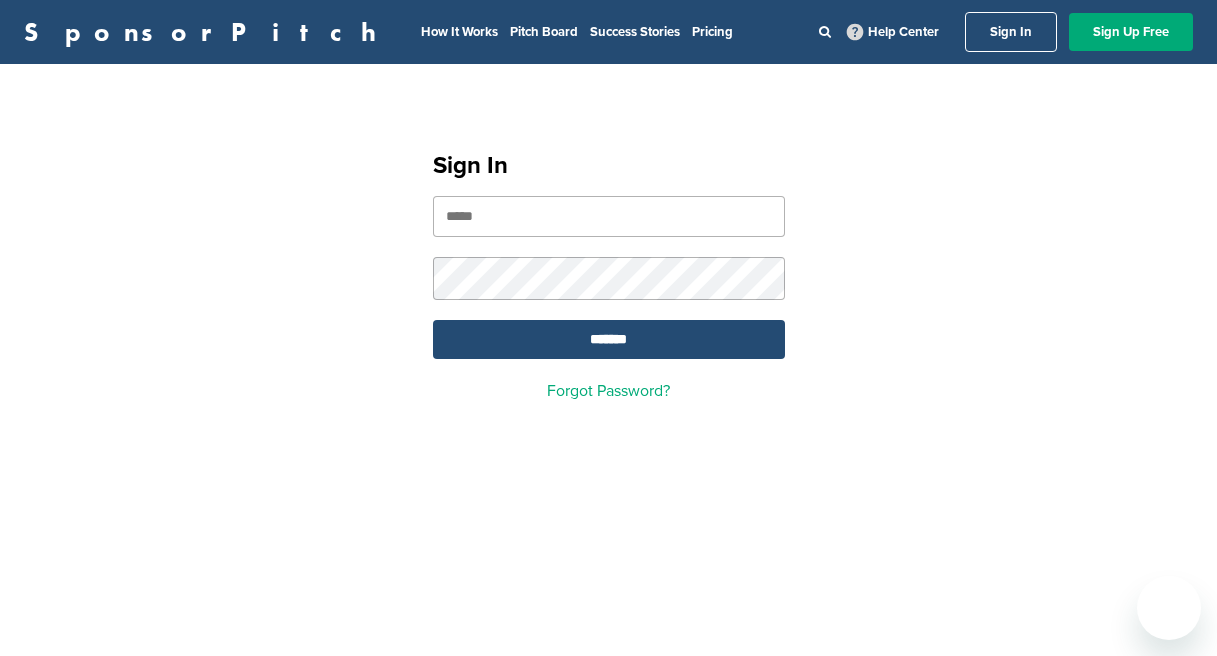 scroll, scrollTop: 0, scrollLeft: 0, axis: both 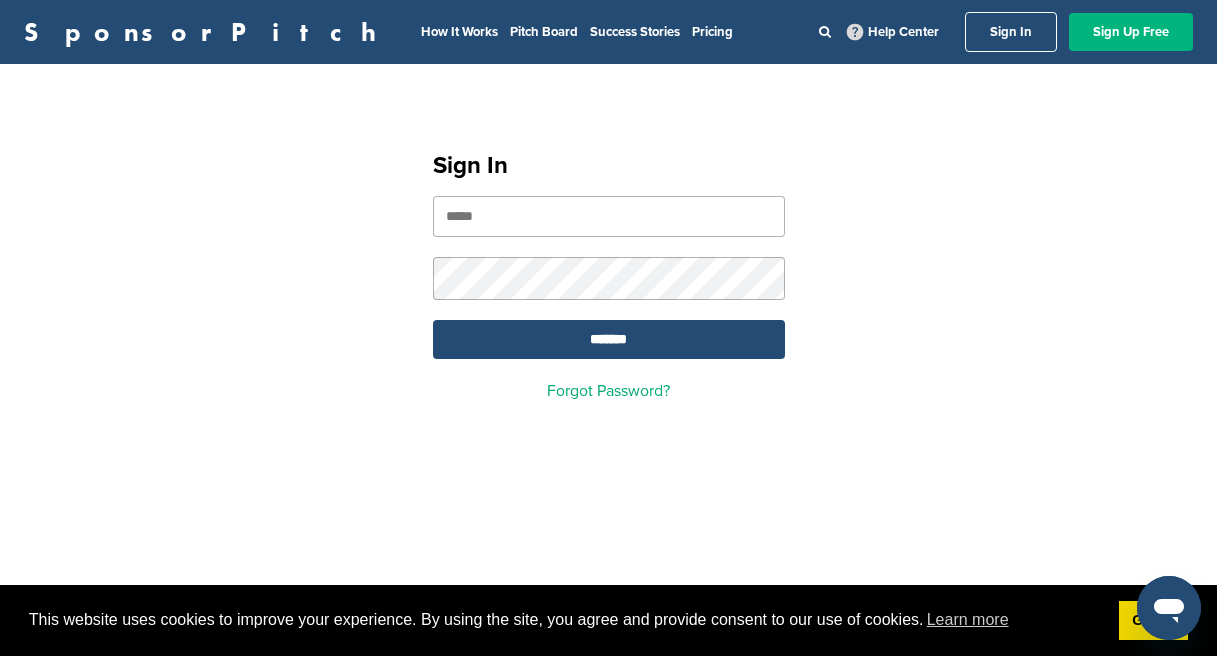 click on "Sign Up Free" at bounding box center [1131, 32] 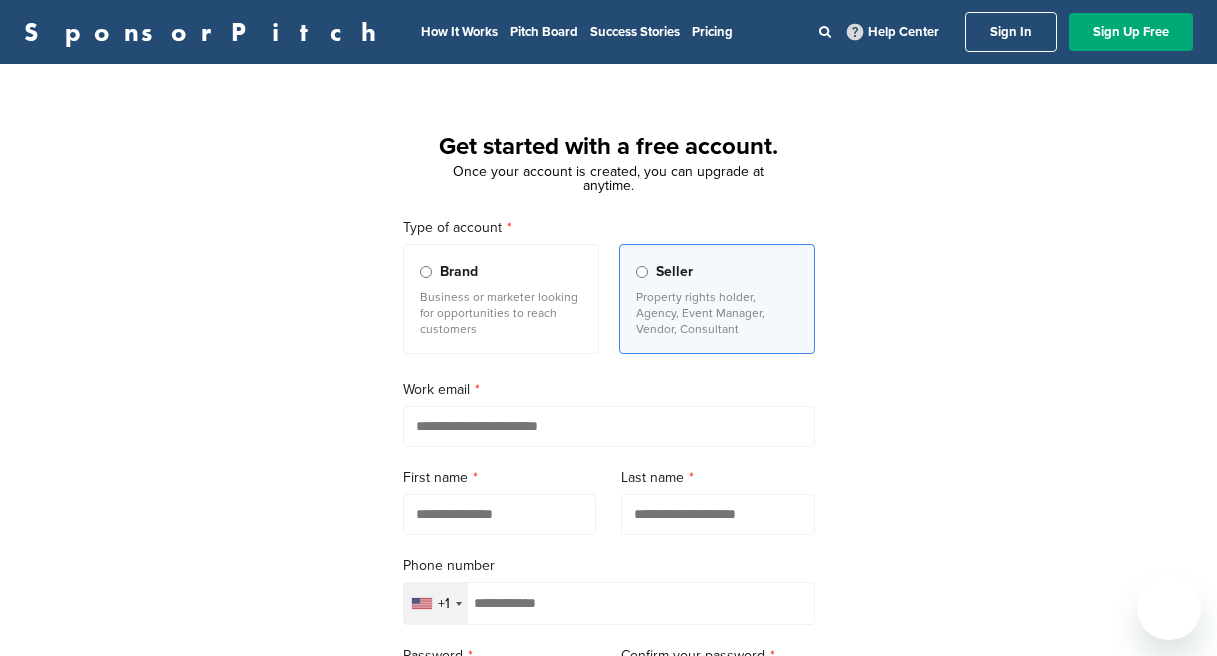 scroll, scrollTop: 0, scrollLeft: 0, axis: both 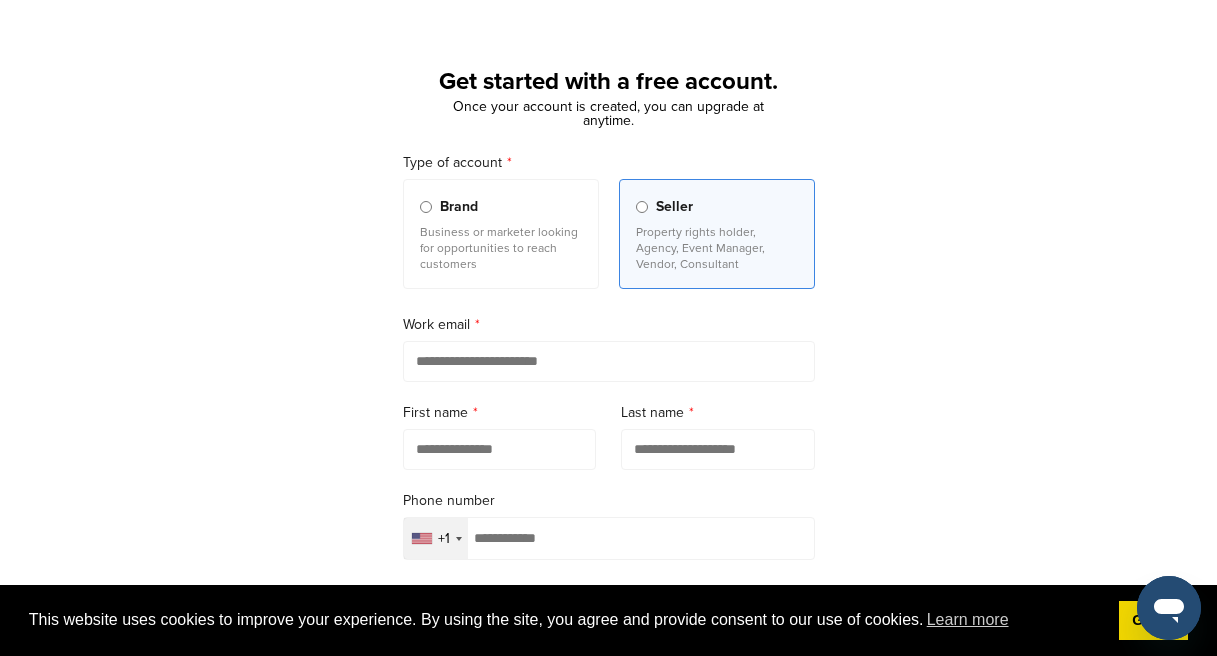 click on "Brand" at bounding box center (459, 207) 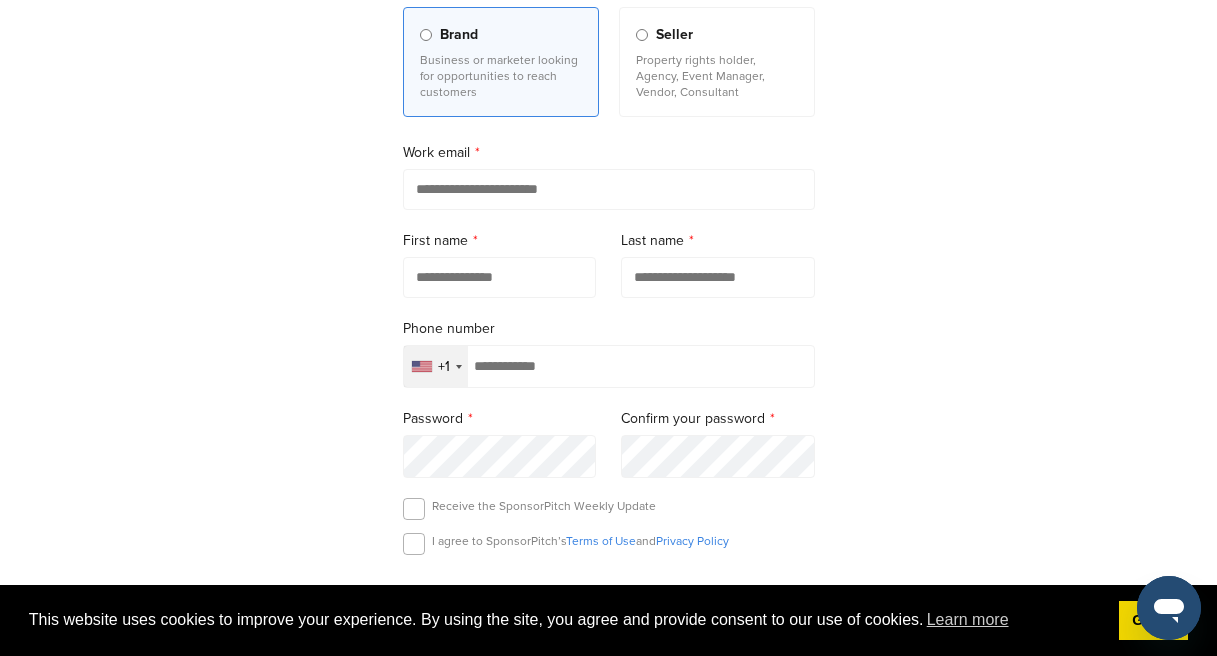 scroll, scrollTop: 250, scrollLeft: 0, axis: vertical 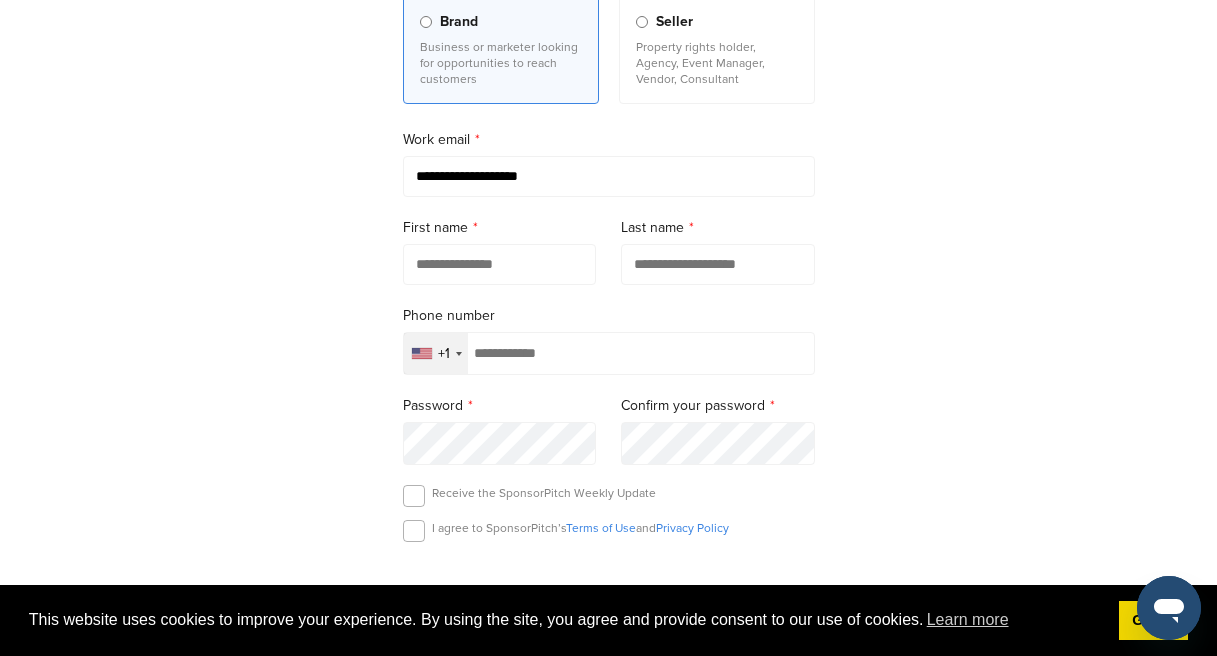 type on "**********" 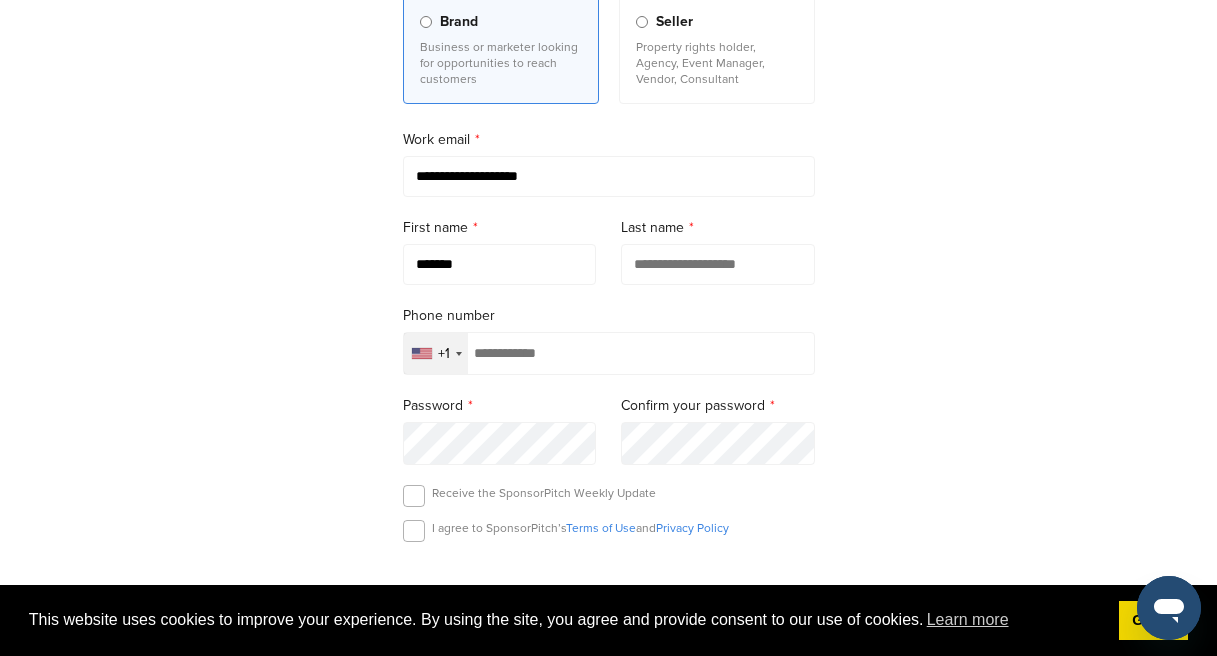 type on "*******" 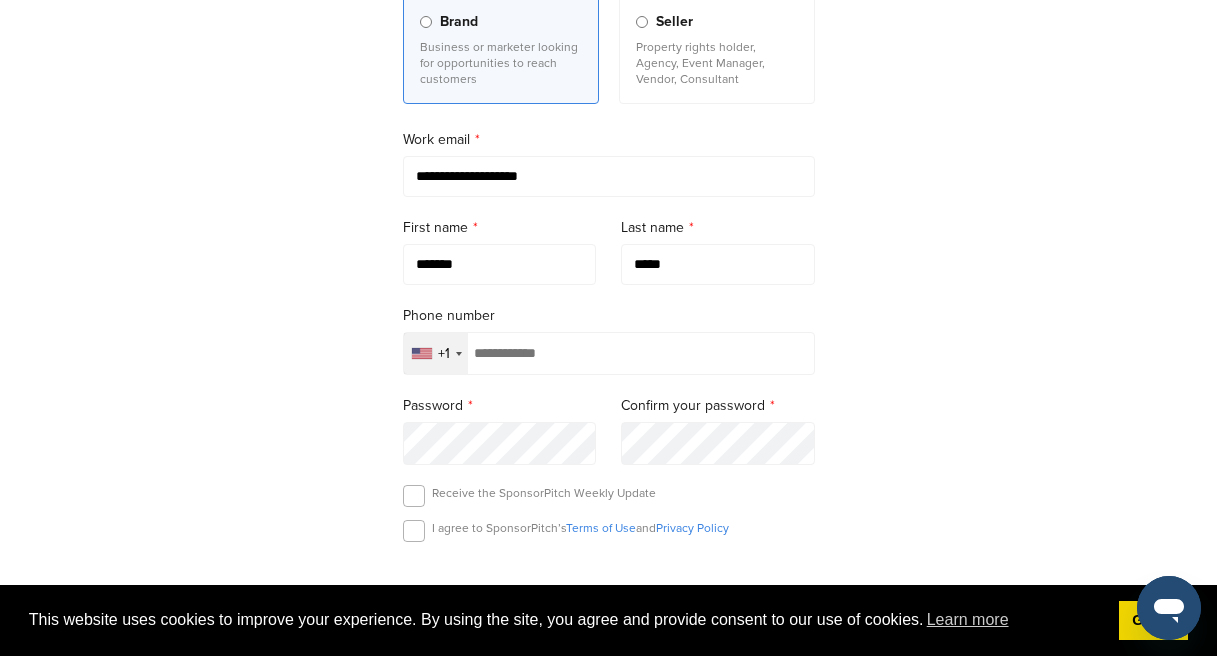 type on "*****" 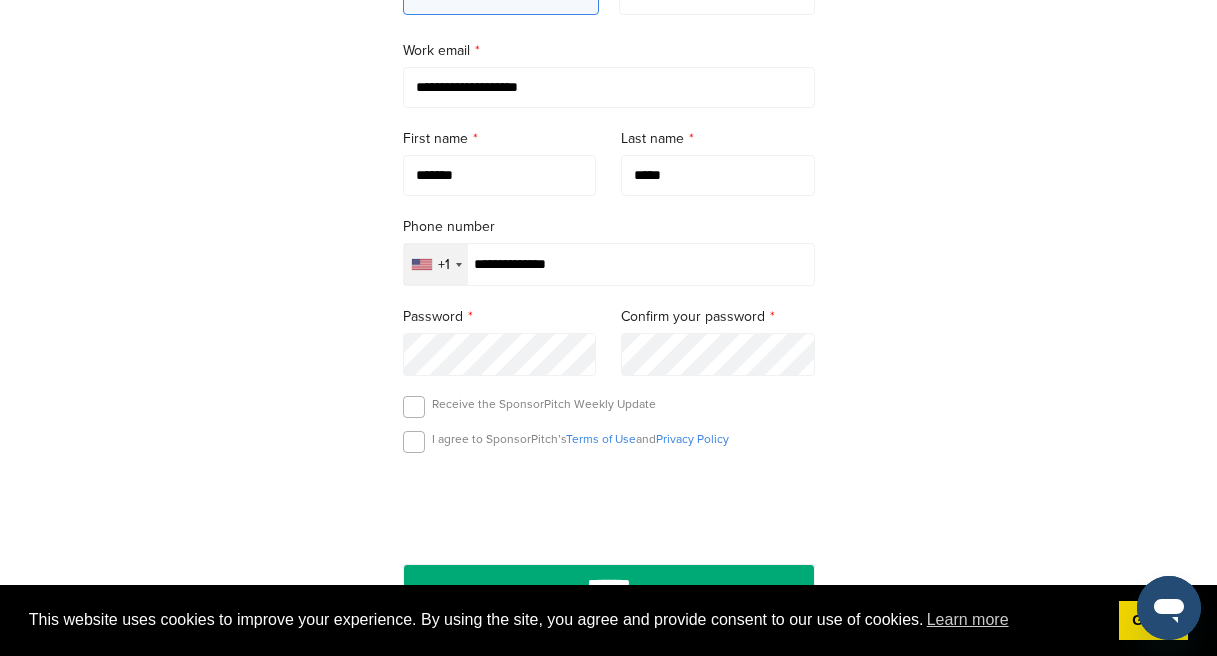 scroll, scrollTop: 367, scrollLeft: 0, axis: vertical 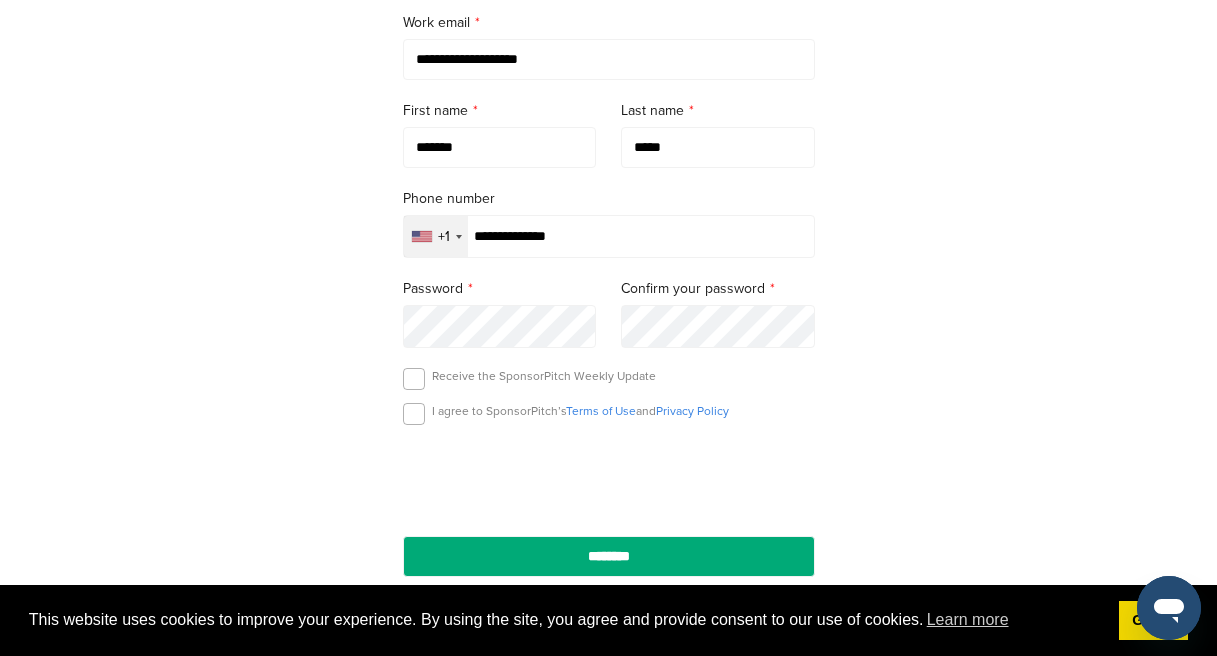 type on "**********" 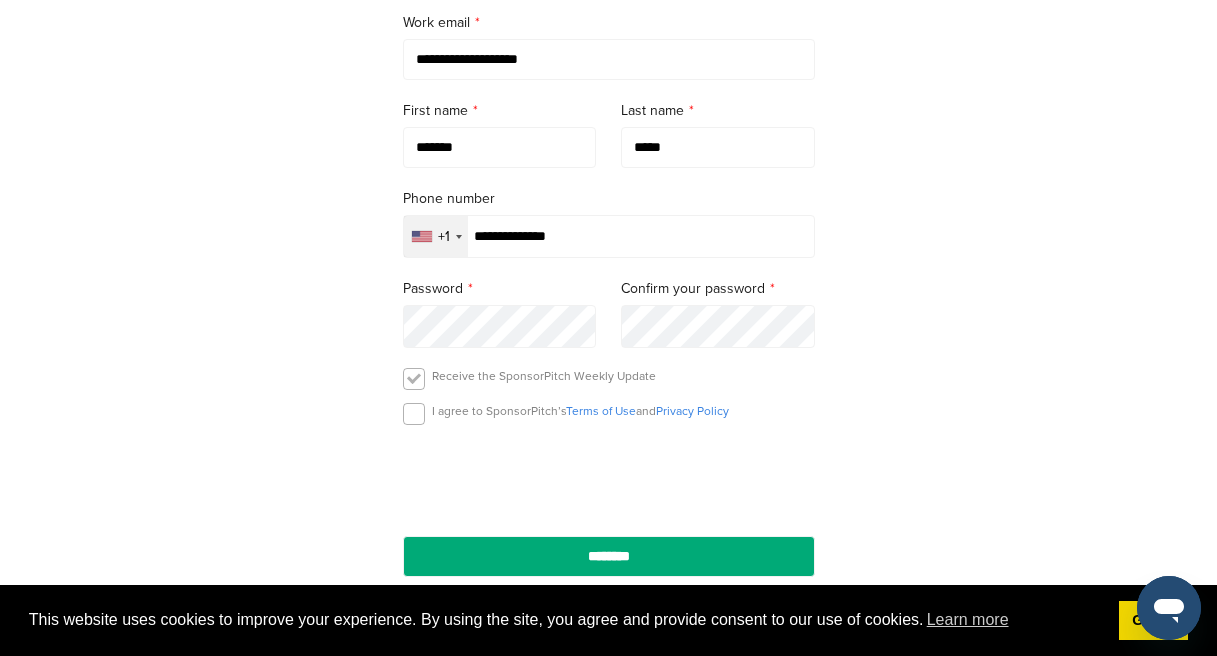 click at bounding box center [414, 379] 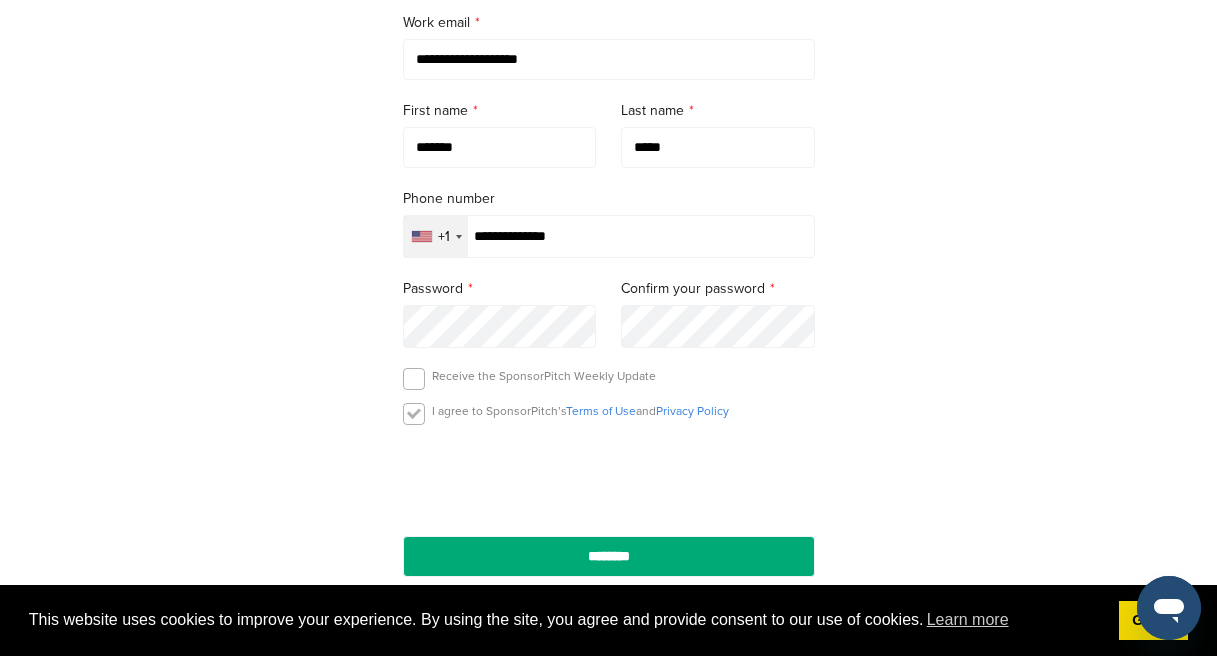 click at bounding box center (414, 414) 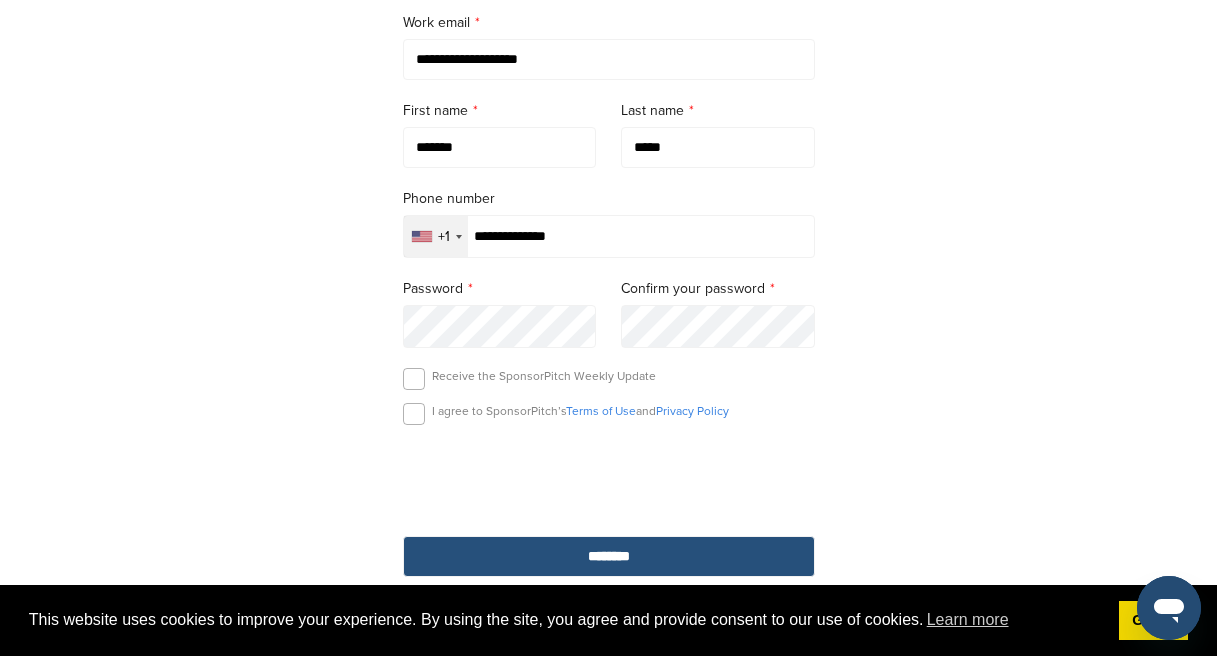 click on "********" at bounding box center [609, 556] 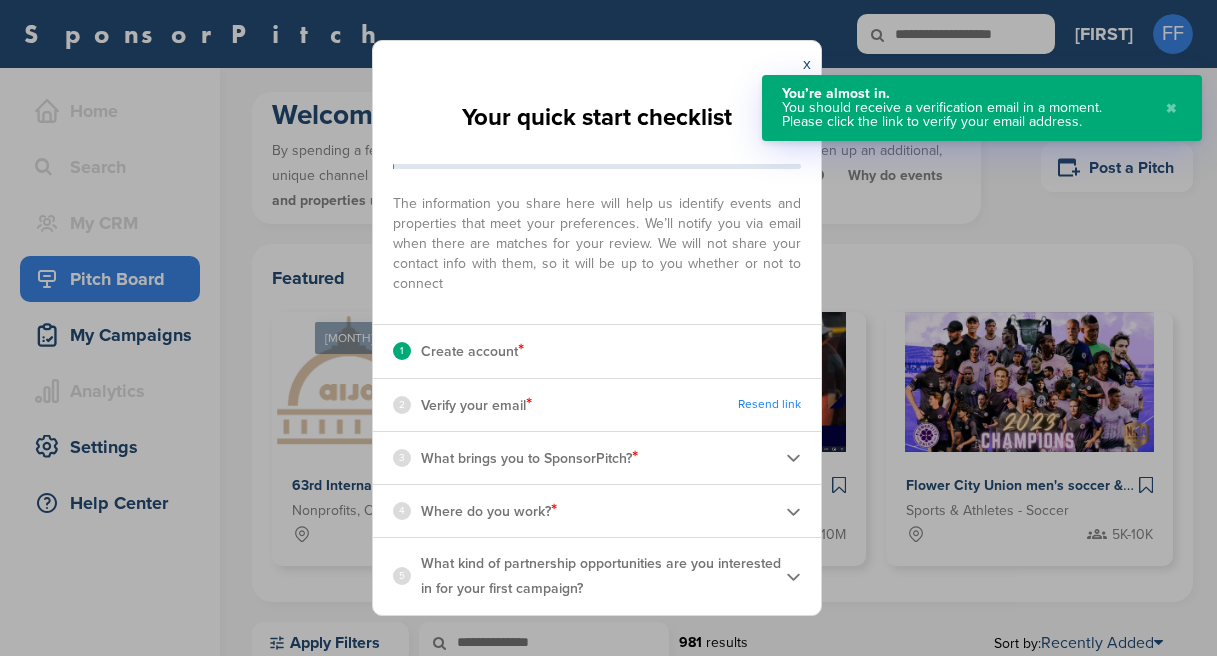 scroll, scrollTop: 1, scrollLeft: 0, axis: vertical 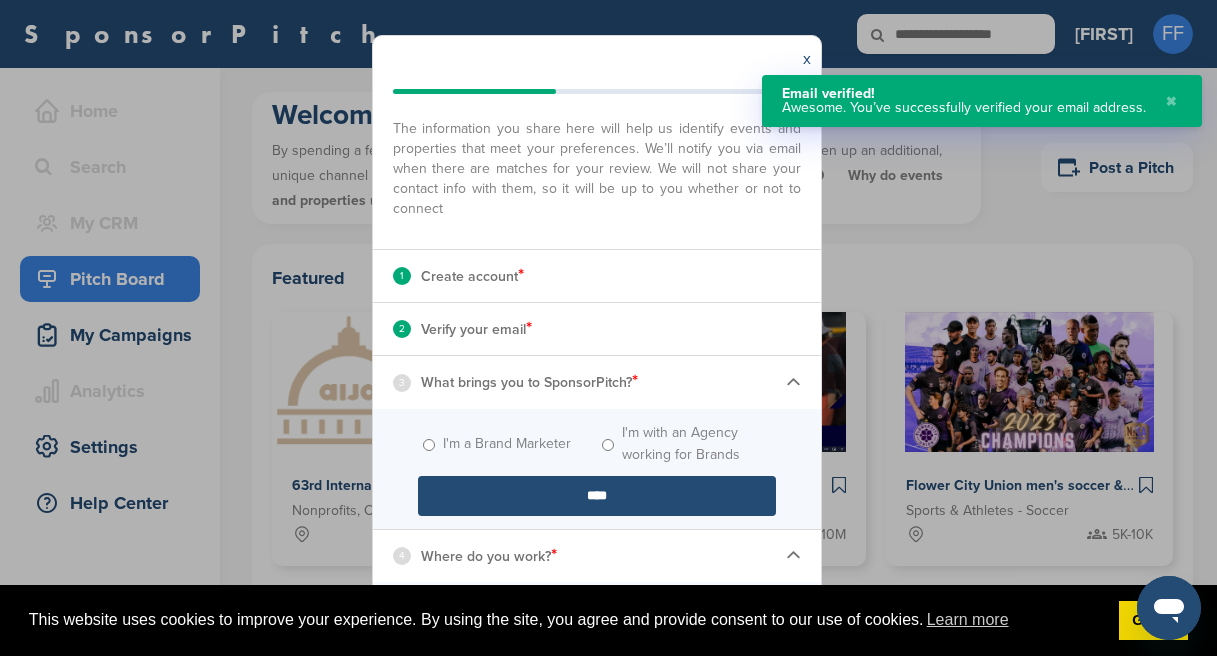 click on "I'm a Brand Marketer" at bounding box center [507, 444] 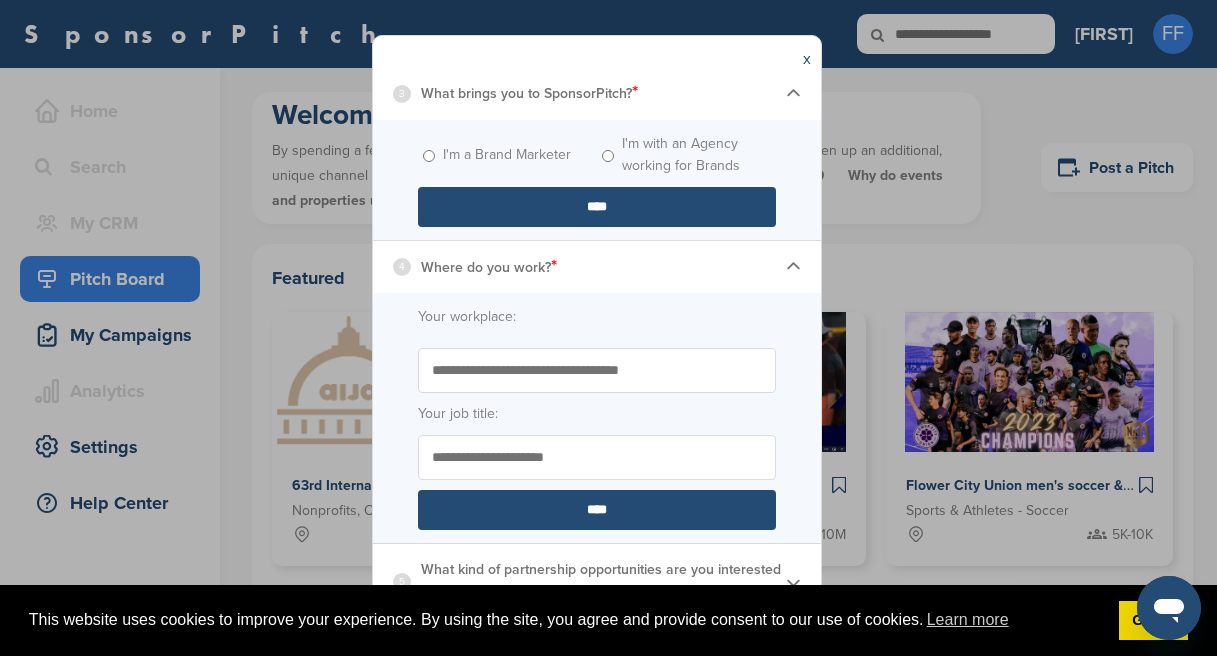 scroll, scrollTop: 358, scrollLeft: 0, axis: vertical 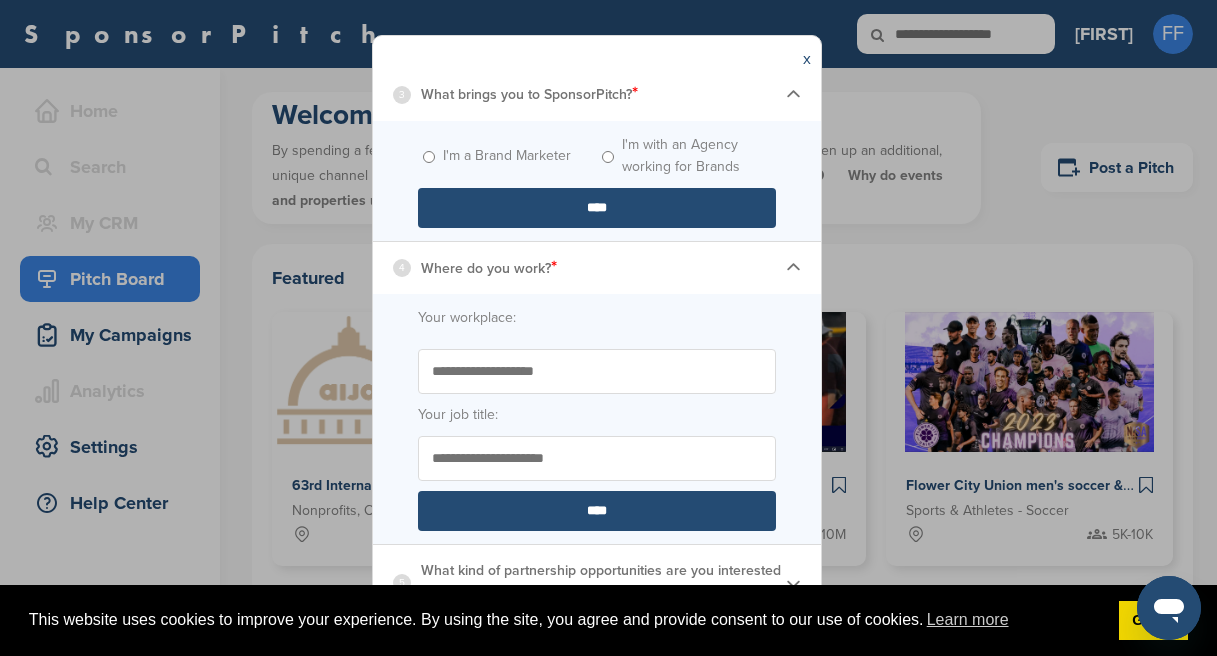 type on "**********" 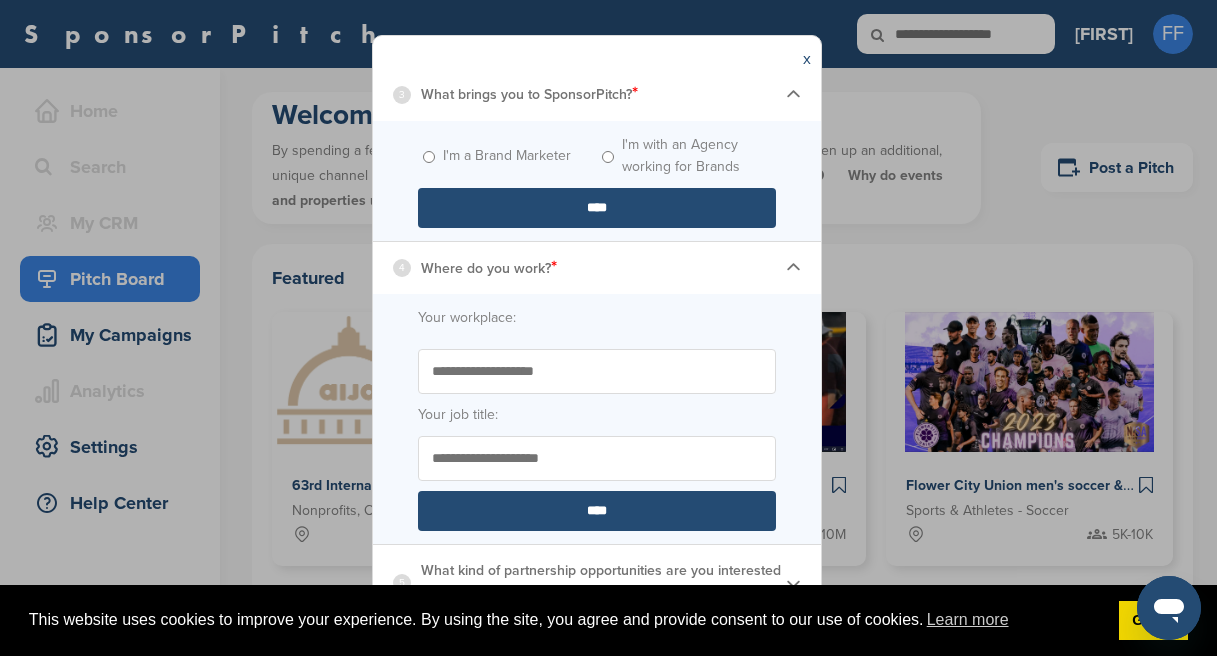 type on "**********" 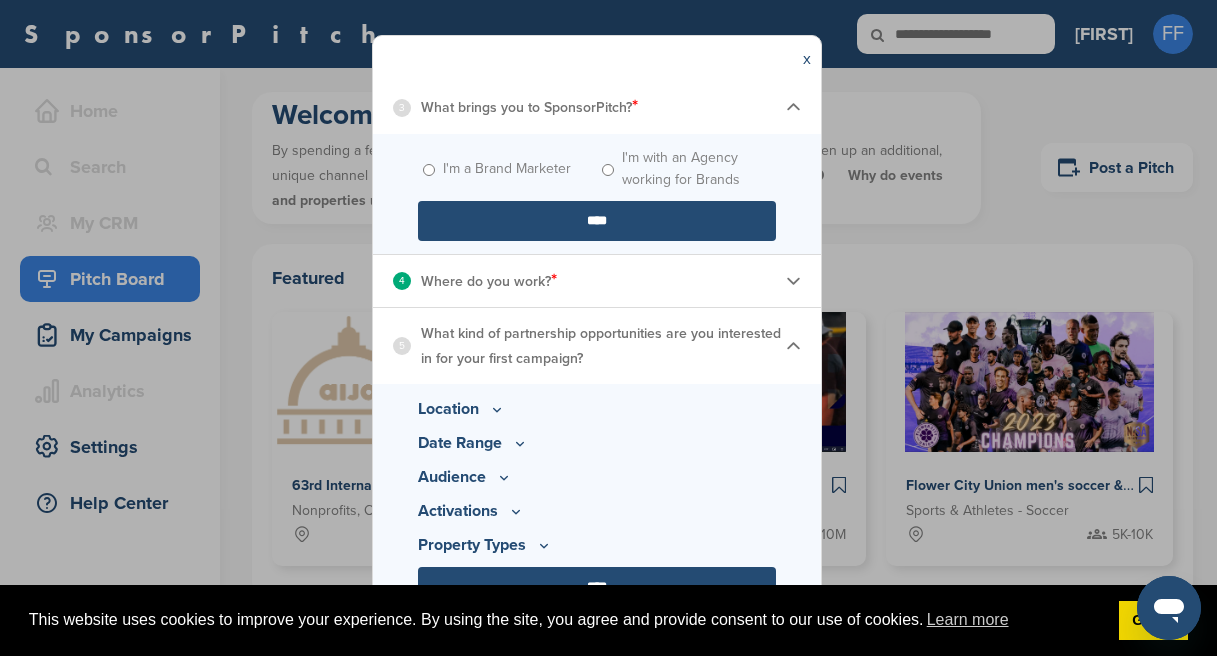 scroll, scrollTop: 344, scrollLeft: 0, axis: vertical 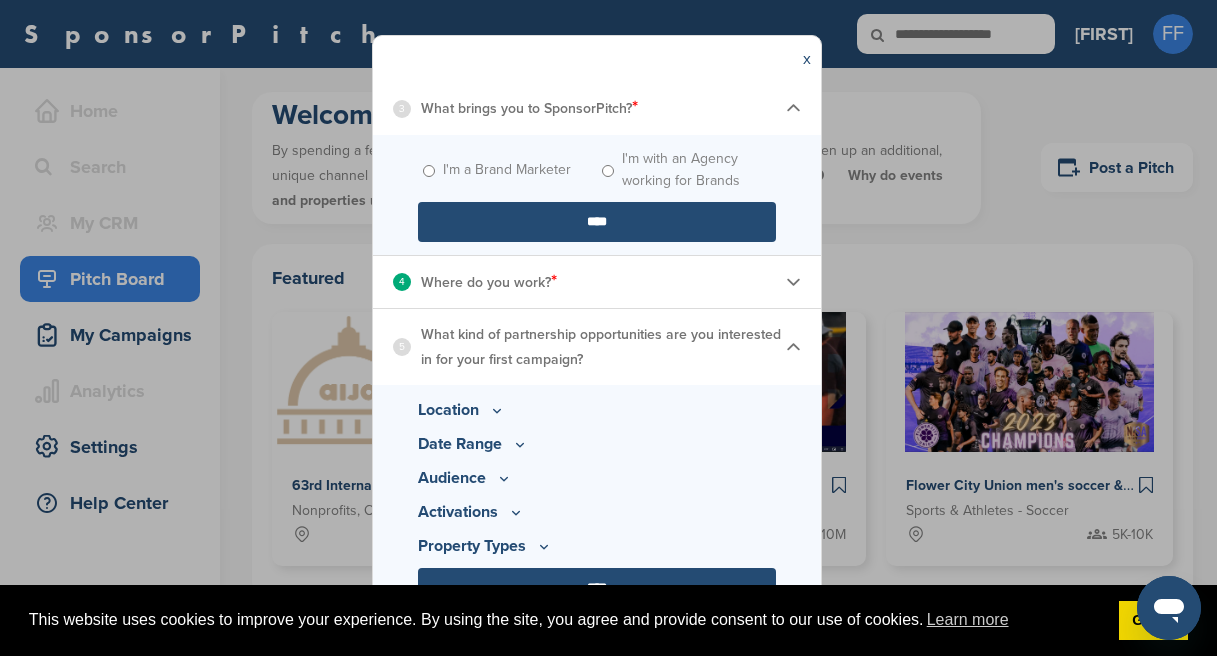 click on "****" at bounding box center (597, 222) 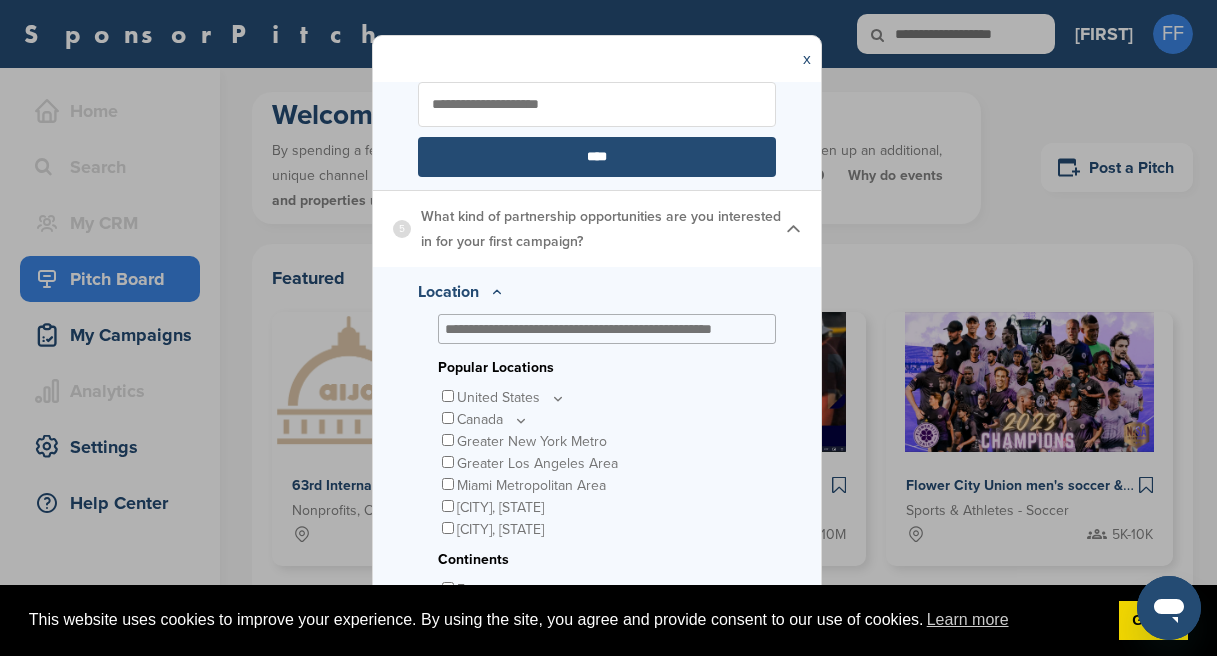 scroll, scrollTop: 593, scrollLeft: 0, axis: vertical 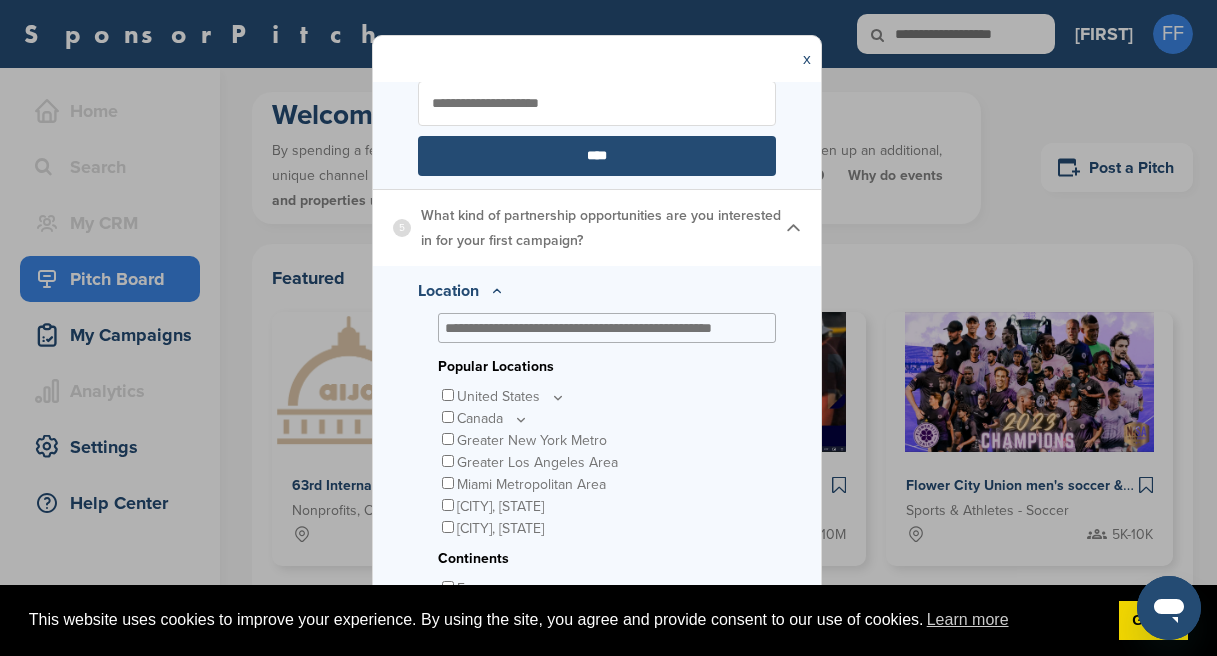 click on "United States" at bounding box center (511, 397) 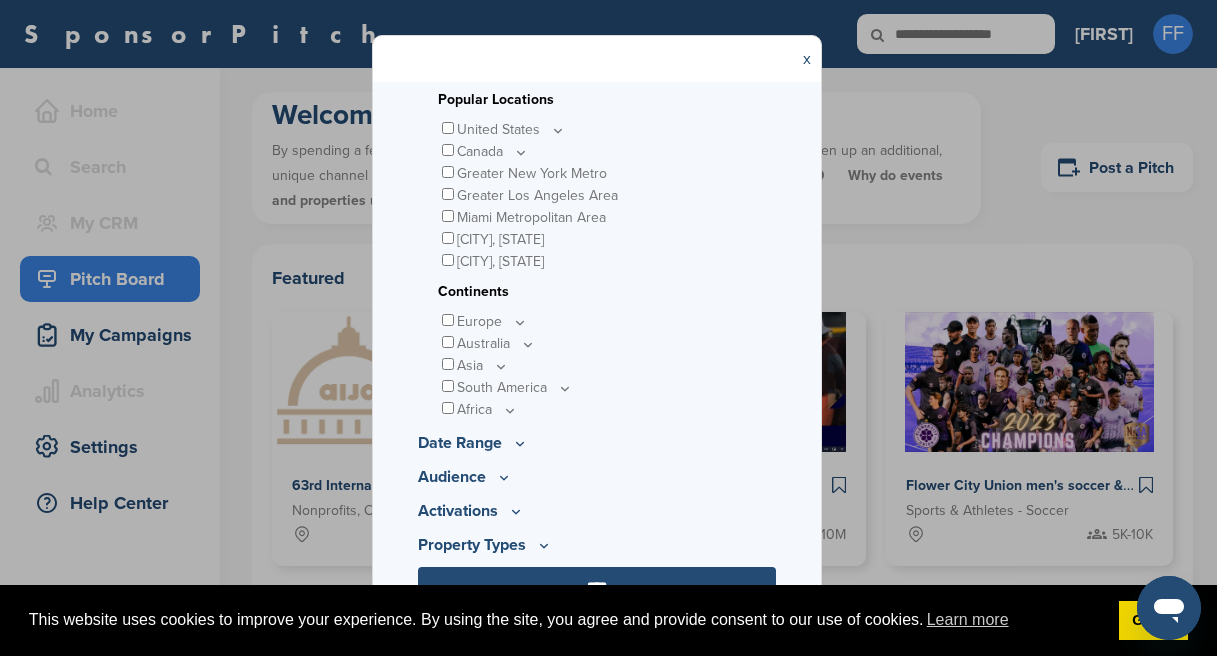 scroll, scrollTop: 859, scrollLeft: 0, axis: vertical 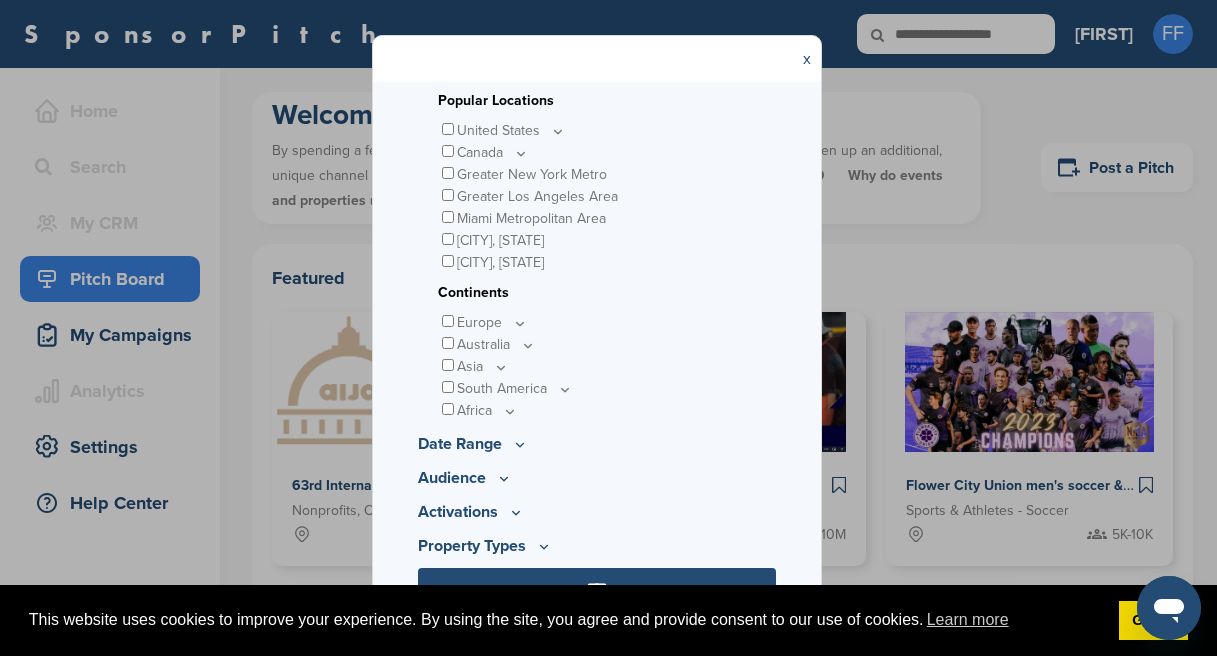 click on "****" at bounding box center [597, 588] 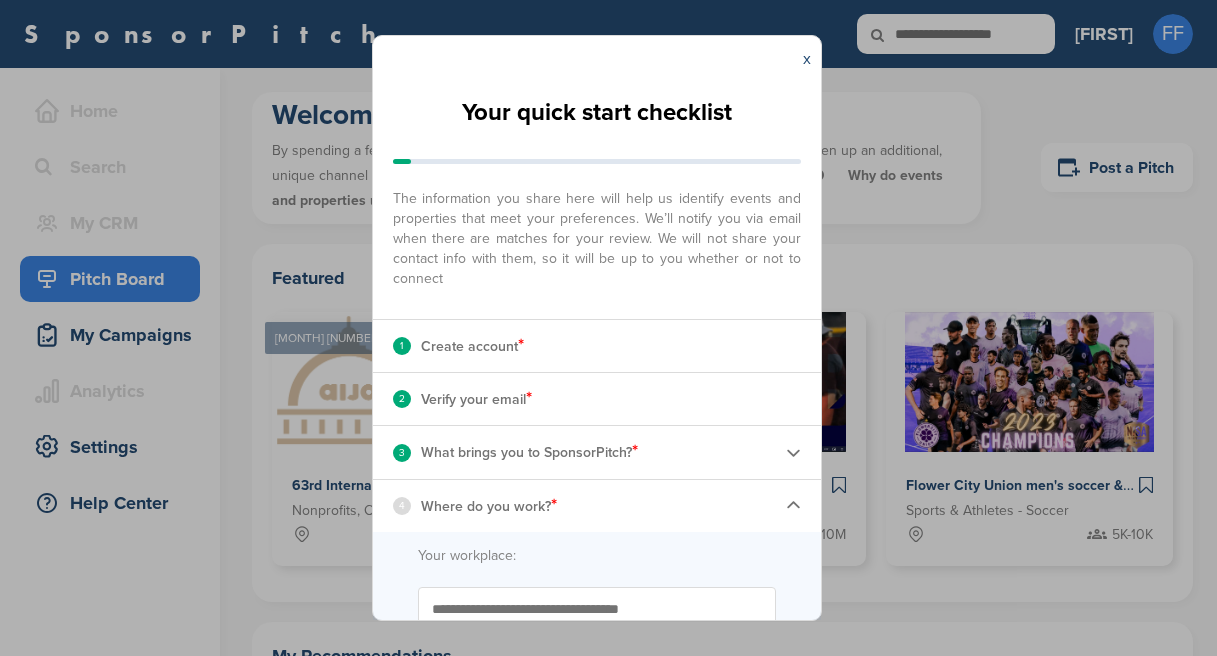 scroll, scrollTop: 0, scrollLeft: 0, axis: both 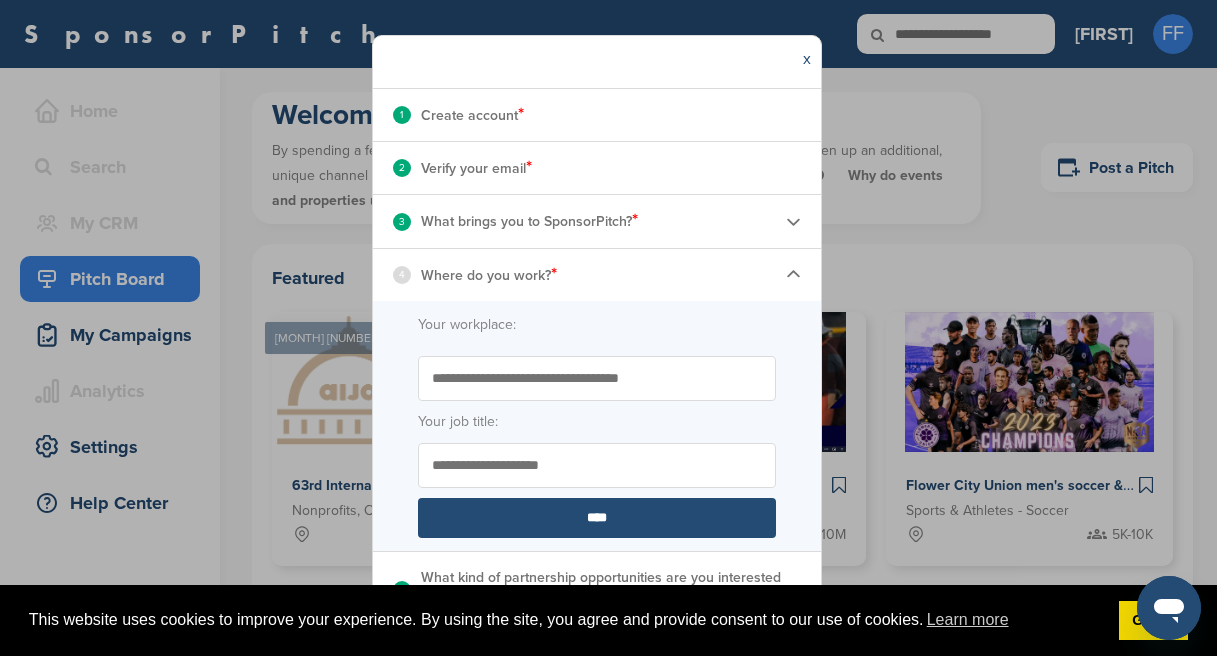 click on "3
What brings you to SponsorPitch?
*" at bounding box center [597, 221] 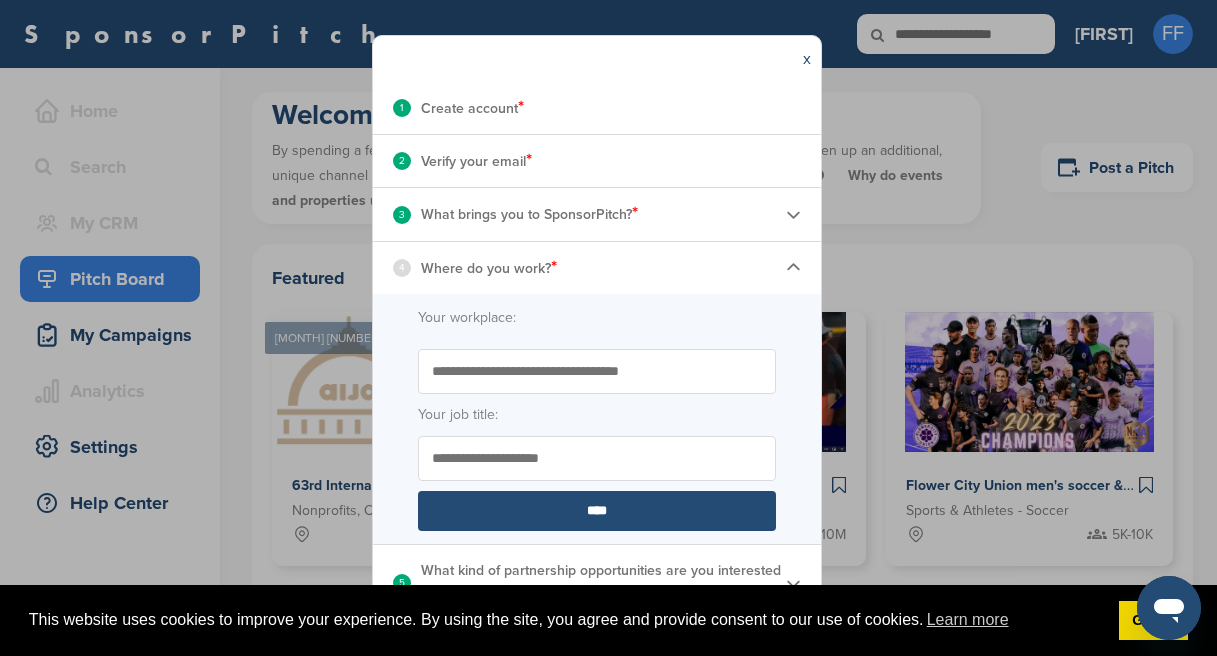 scroll, scrollTop: 238, scrollLeft: 0, axis: vertical 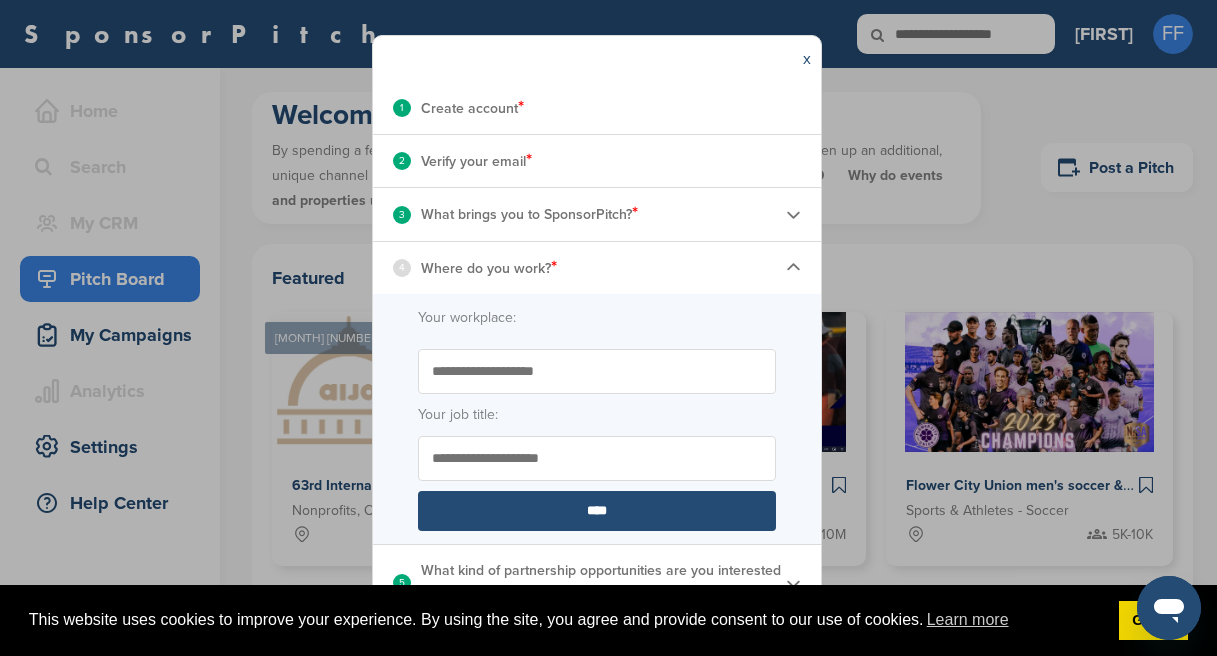 type on "**********" 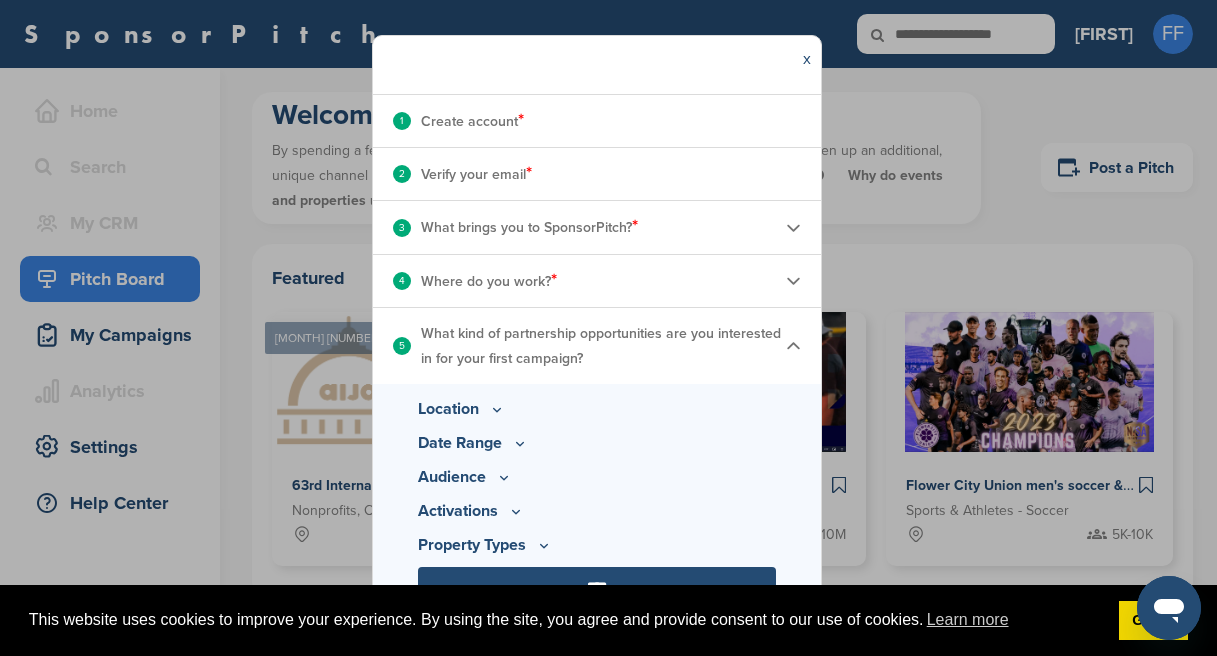 scroll, scrollTop: 224, scrollLeft: 0, axis: vertical 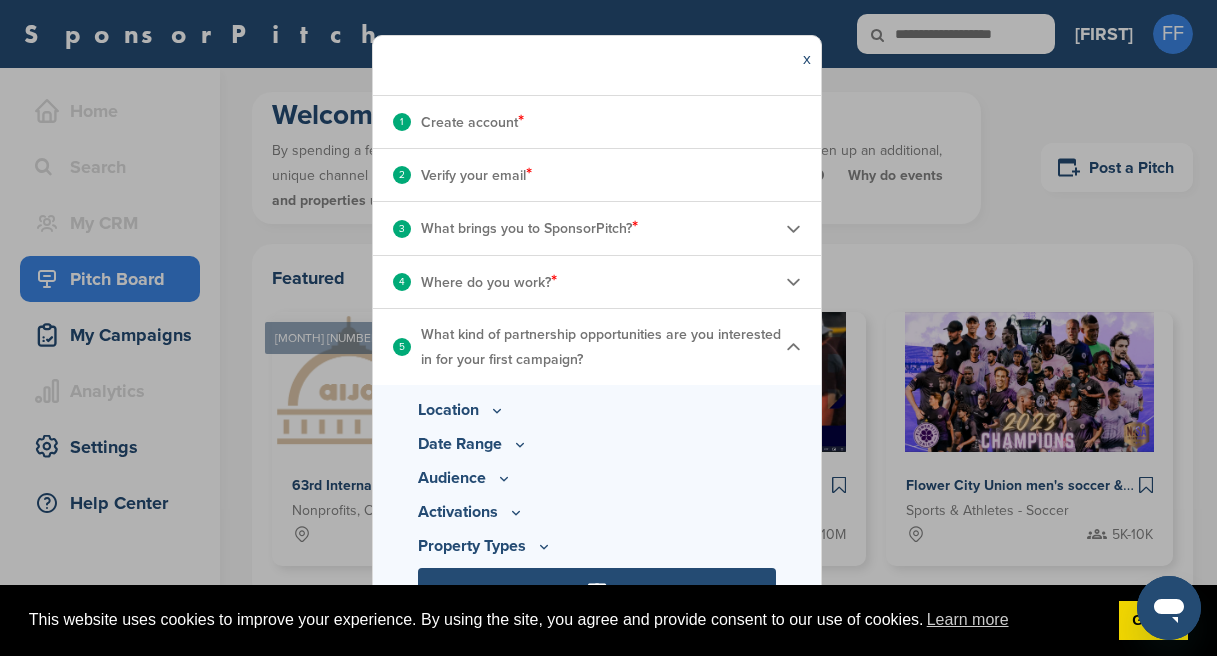 click on "Location" at bounding box center (597, 410) 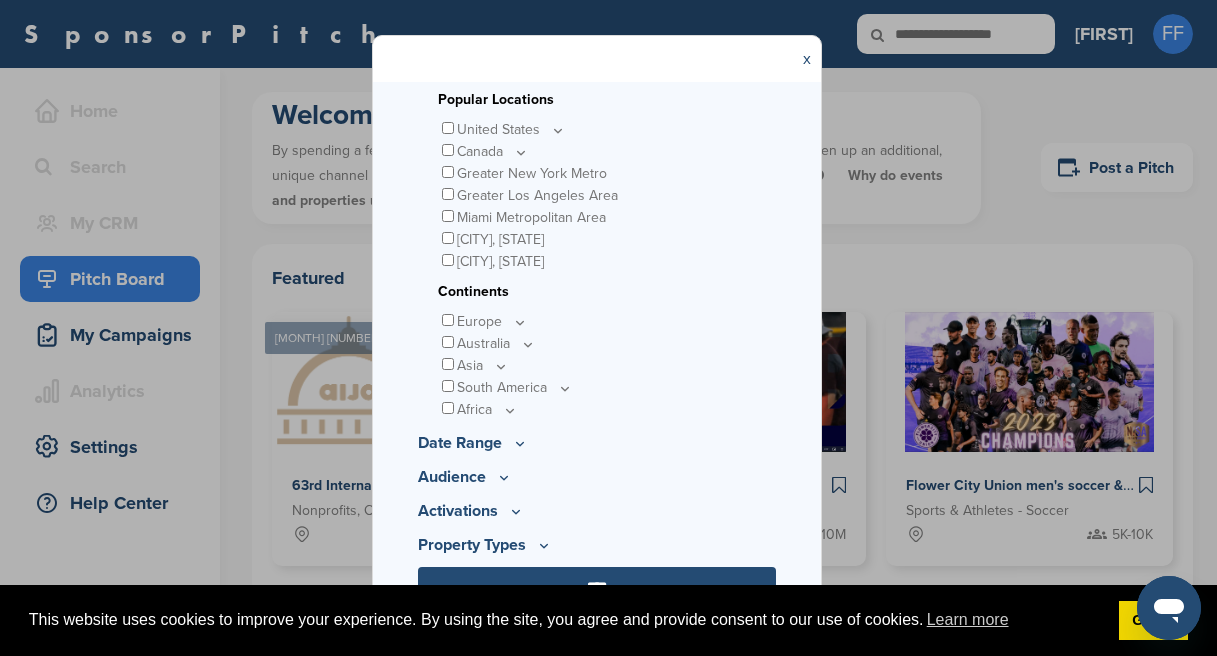 scroll, scrollTop: 609, scrollLeft: 0, axis: vertical 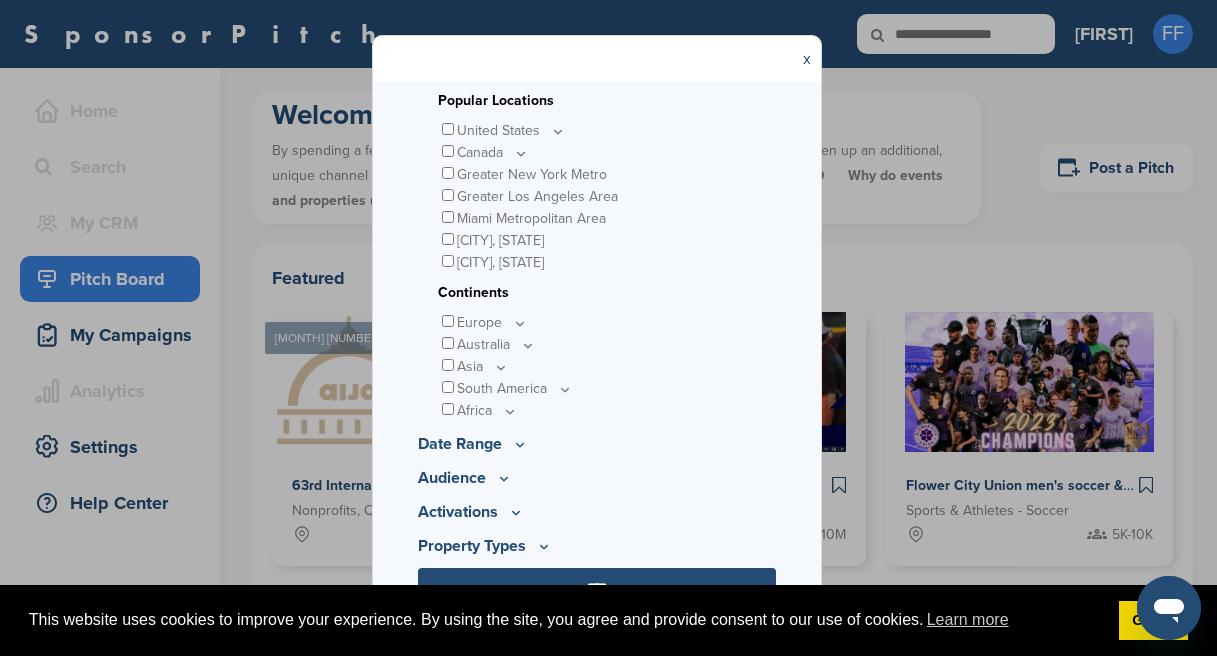 click on "****" at bounding box center [597, 588] 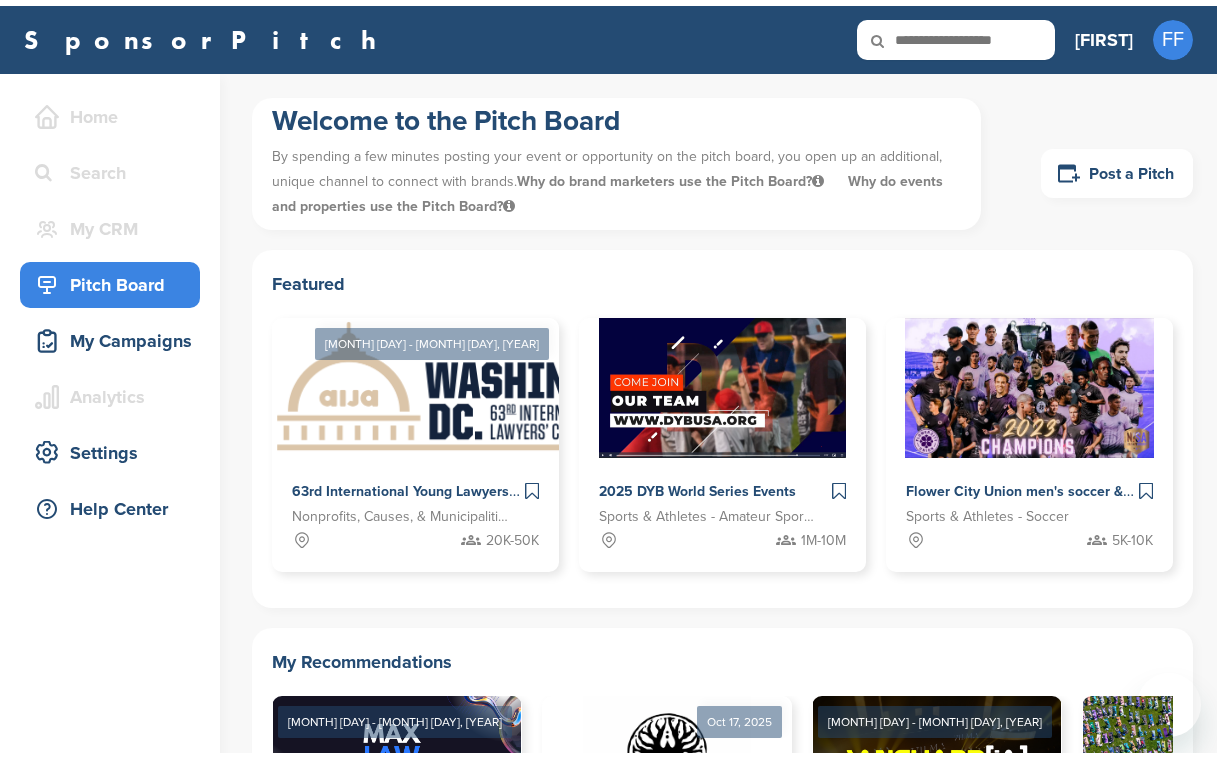 scroll, scrollTop: 0, scrollLeft: 0, axis: both 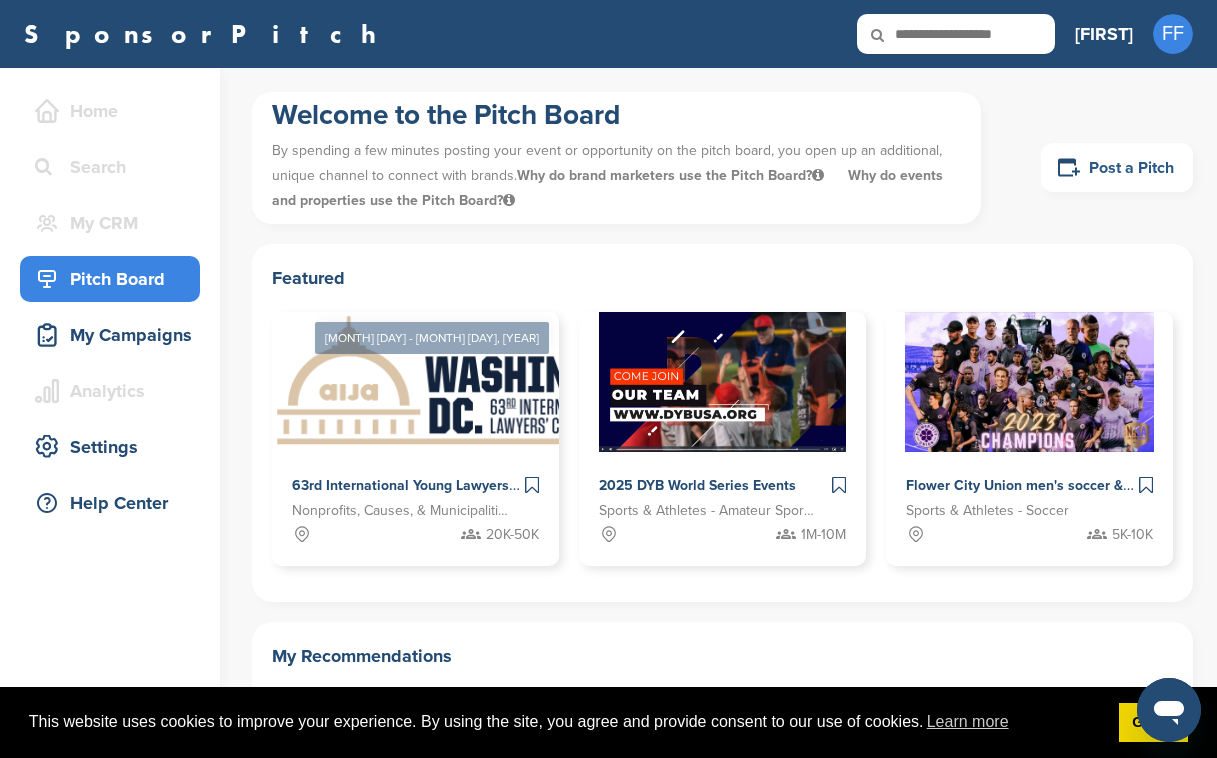 click on "Post a Pitch" at bounding box center [1117, 167] 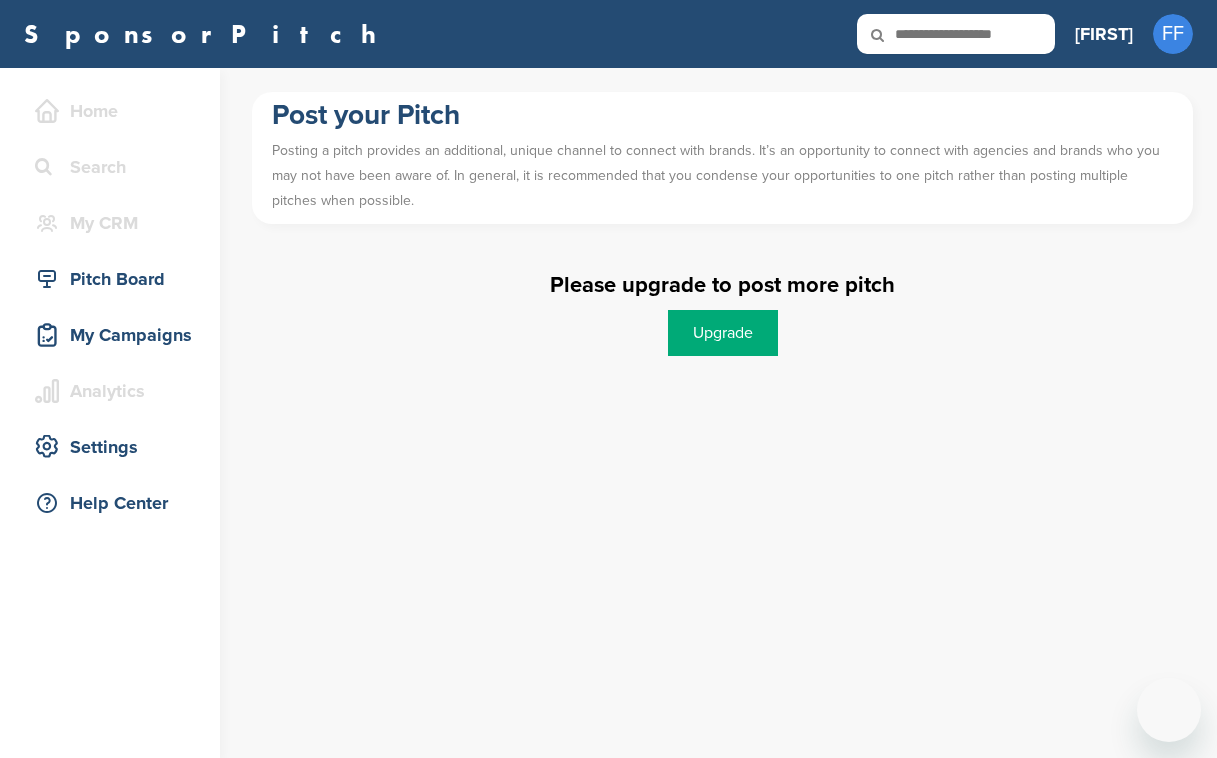 scroll, scrollTop: 0, scrollLeft: 0, axis: both 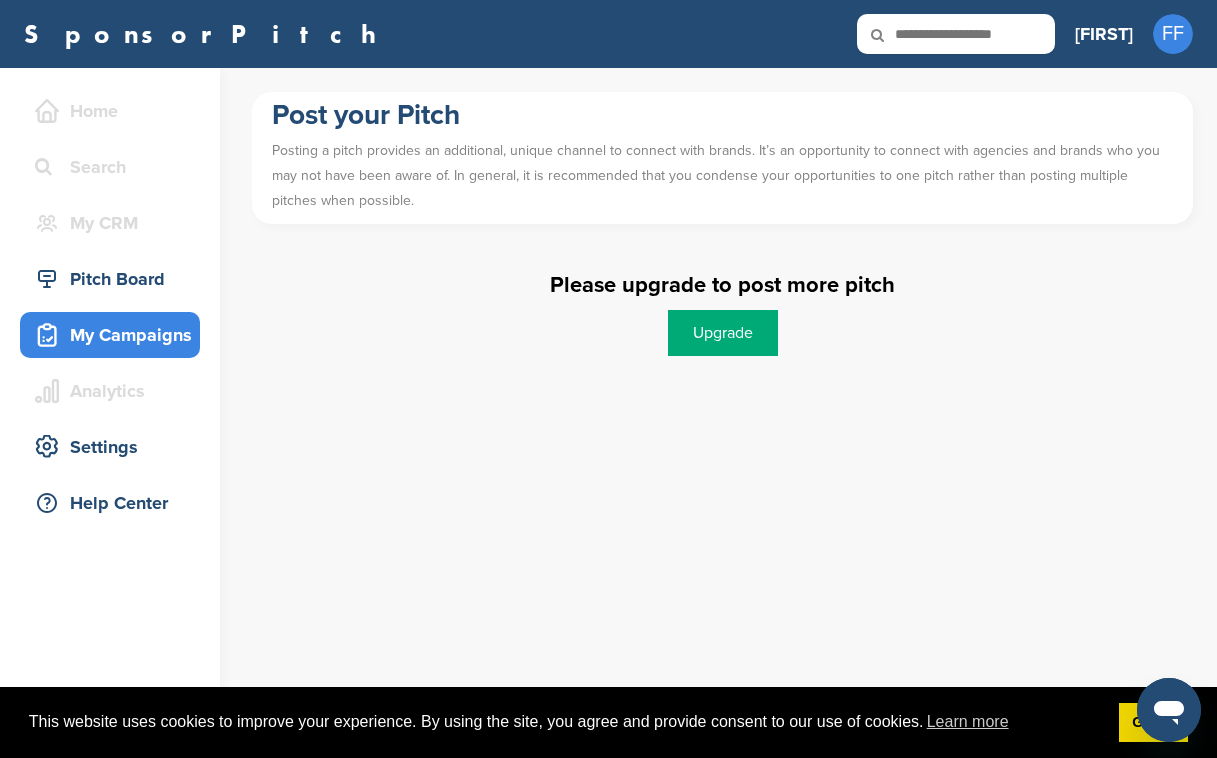click on "My Campaigns" at bounding box center [115, 335] 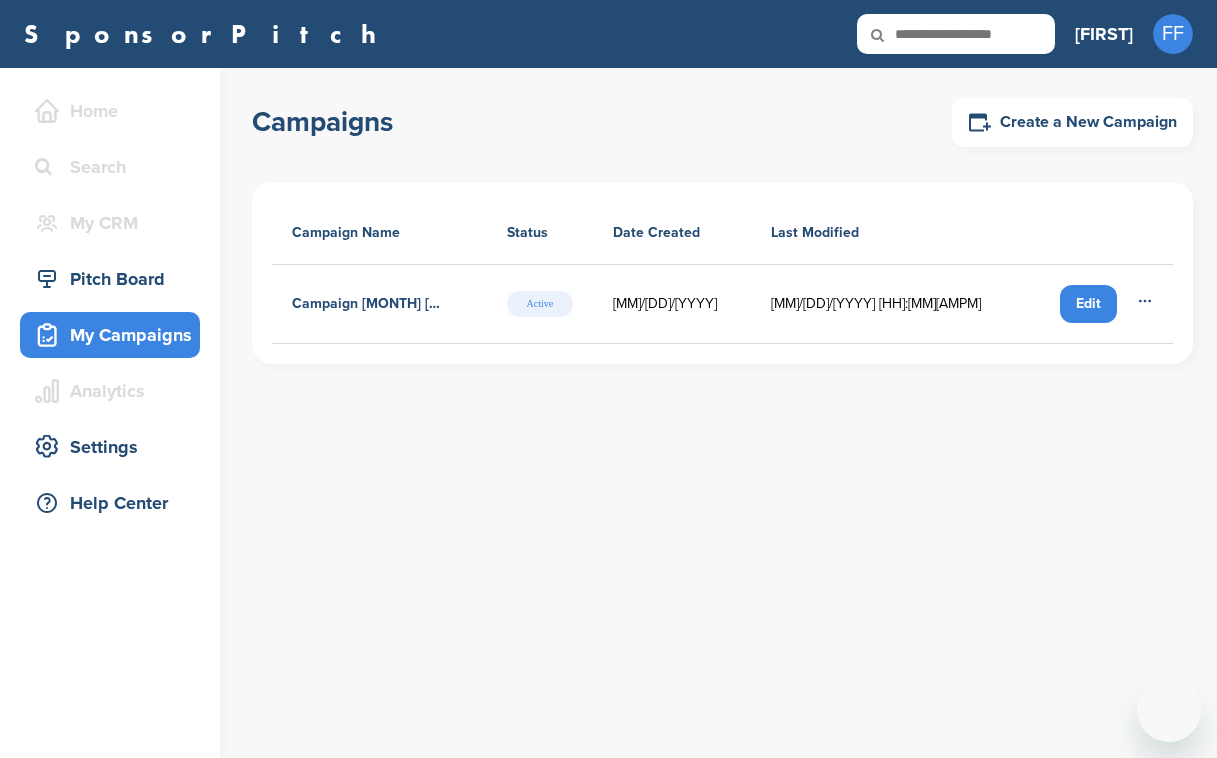 scroll, scrollTop: 0, scrollLeft: 0, axis: both 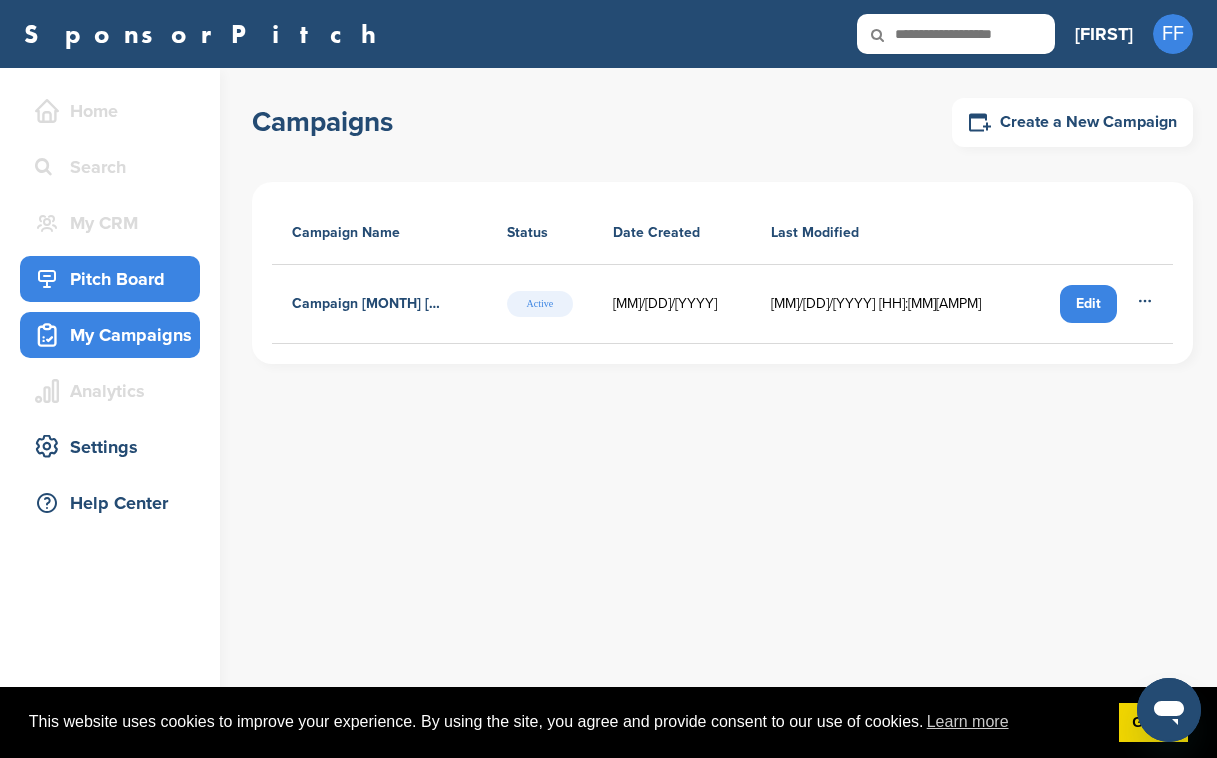 click on "Pitch Board" at bounding box center (115, 279) 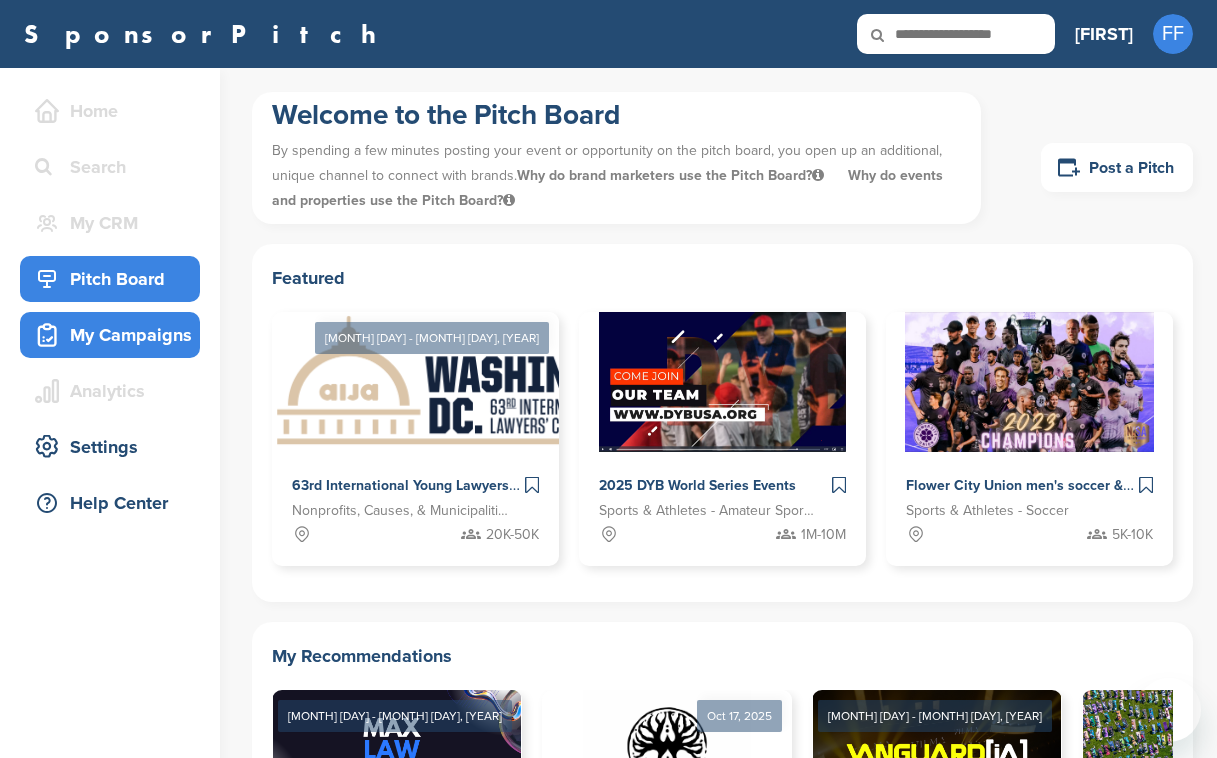 scroll, scrollTop: 0, scrollLeft: 0, axis: both 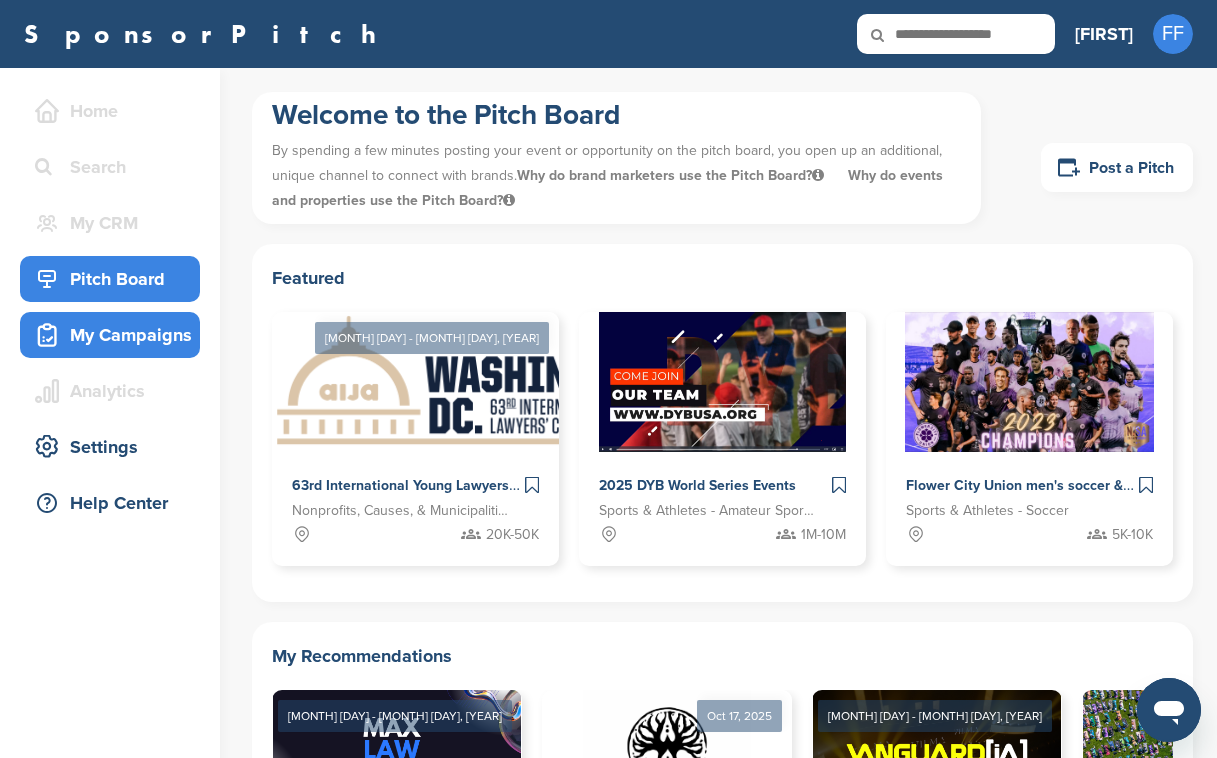 click on "My Campaigns" at bounding box center (115, 335) 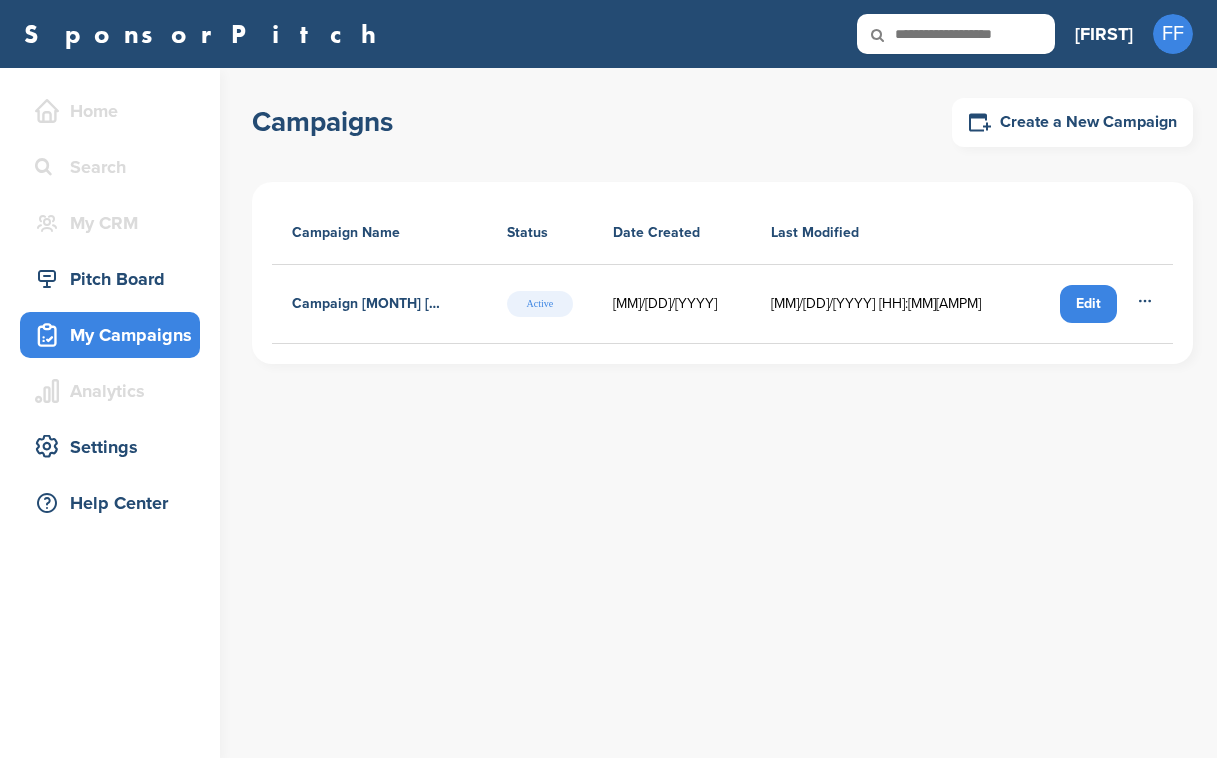 scroll, scrollTop: 0, scrollLeft: 0, axis: both 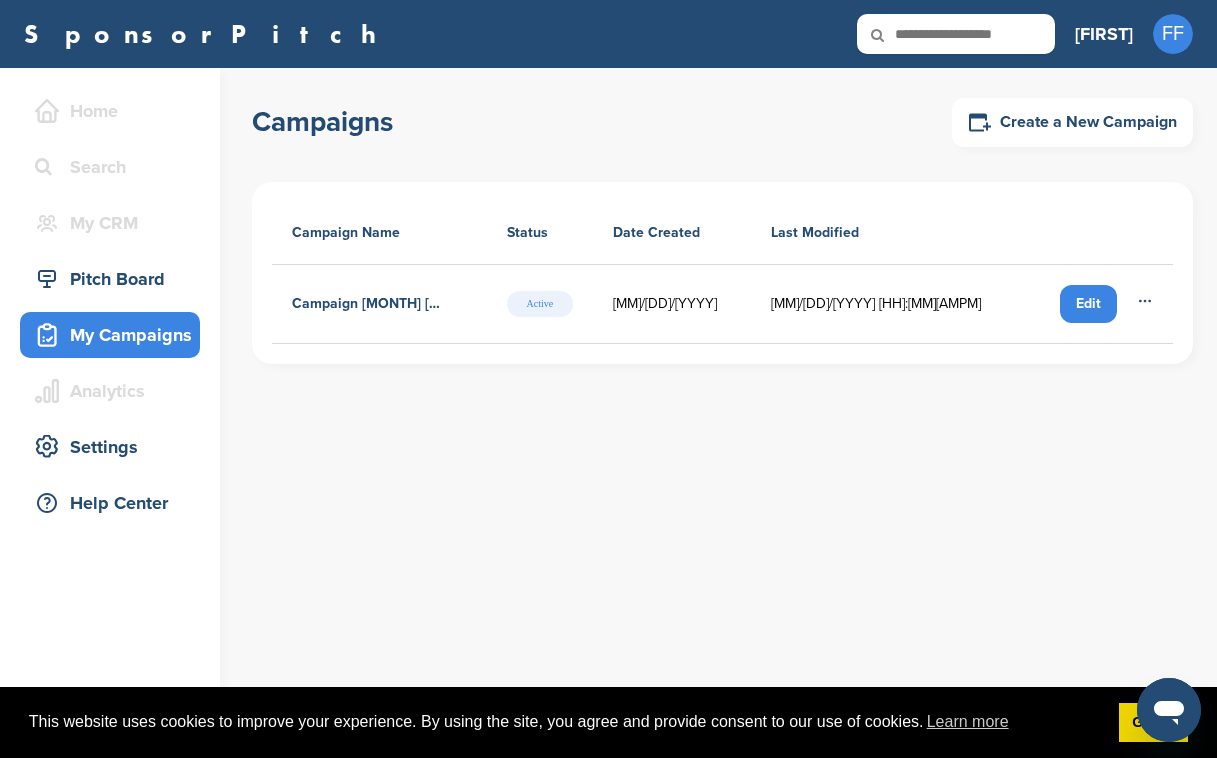 click on "Edit" at bounding box center [1088, 304] 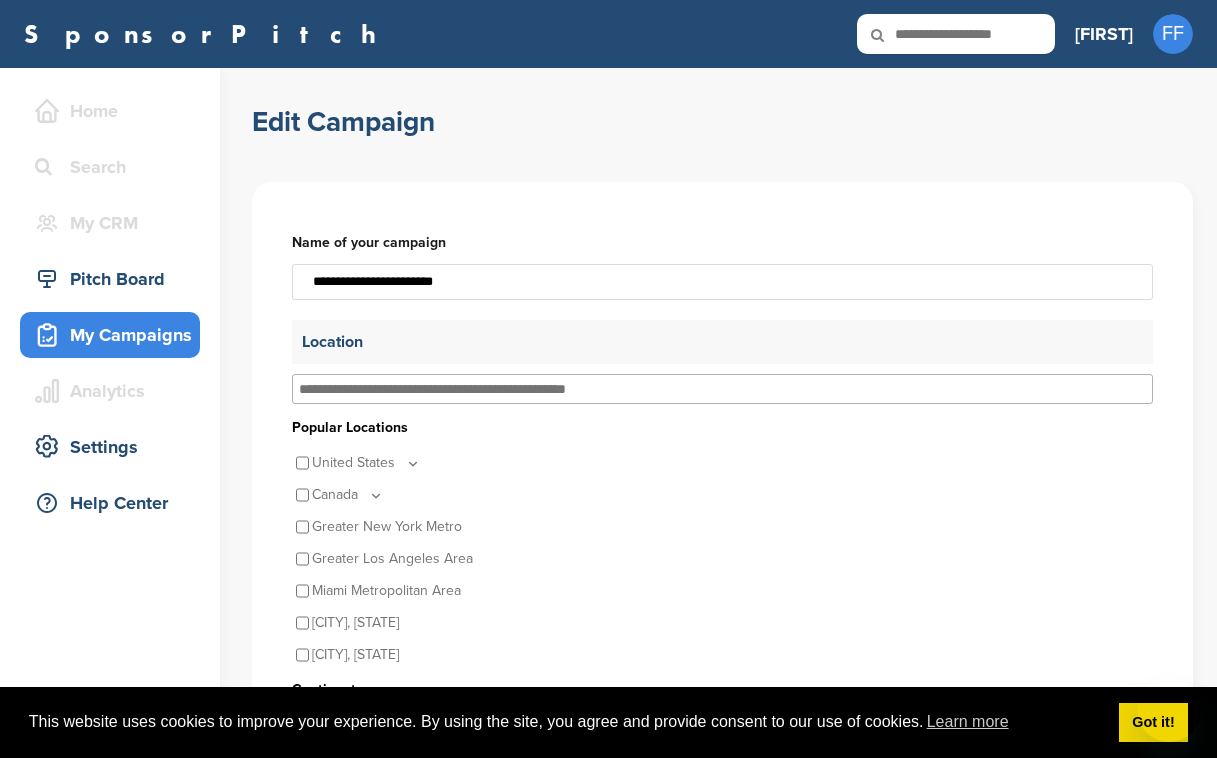 scroll, scrollTop: 0, scrollLeft: 0, axis: both 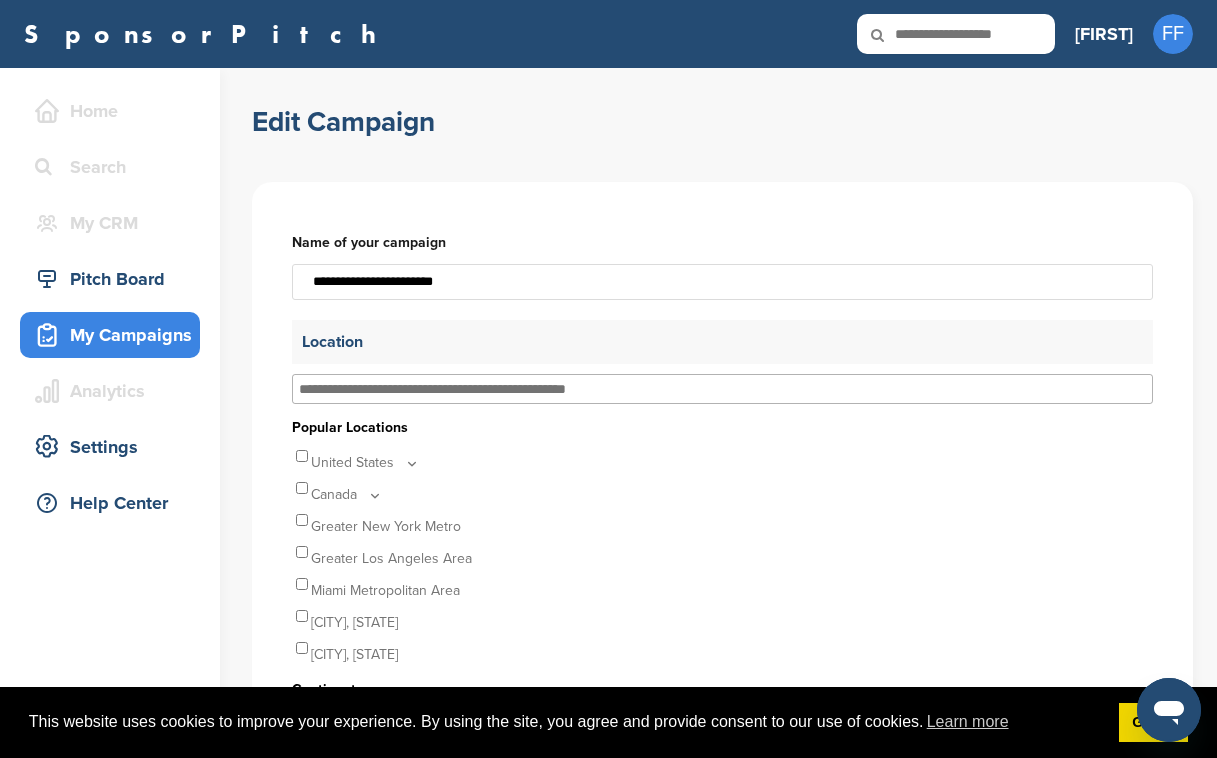 click on "My Campaigns" at bounding box center (115, 335) 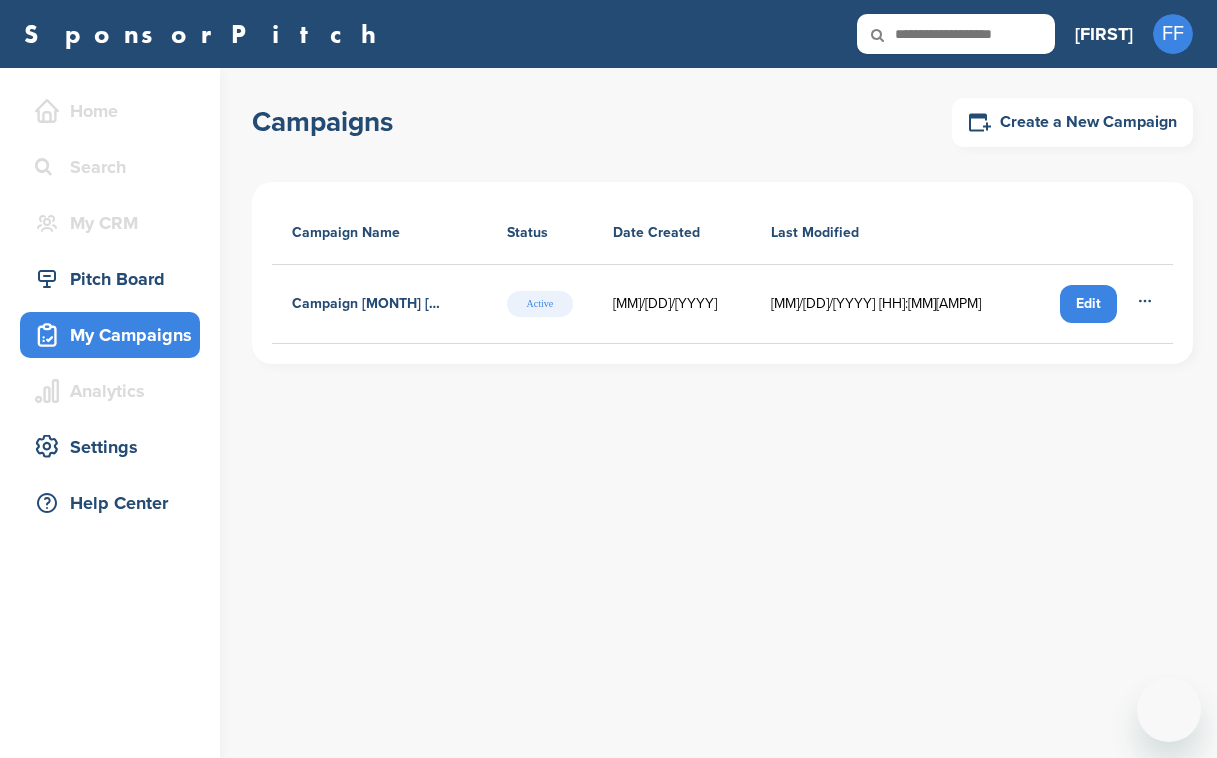 scroll, scrollTop: 0, scrollLeft: 0, axis: both 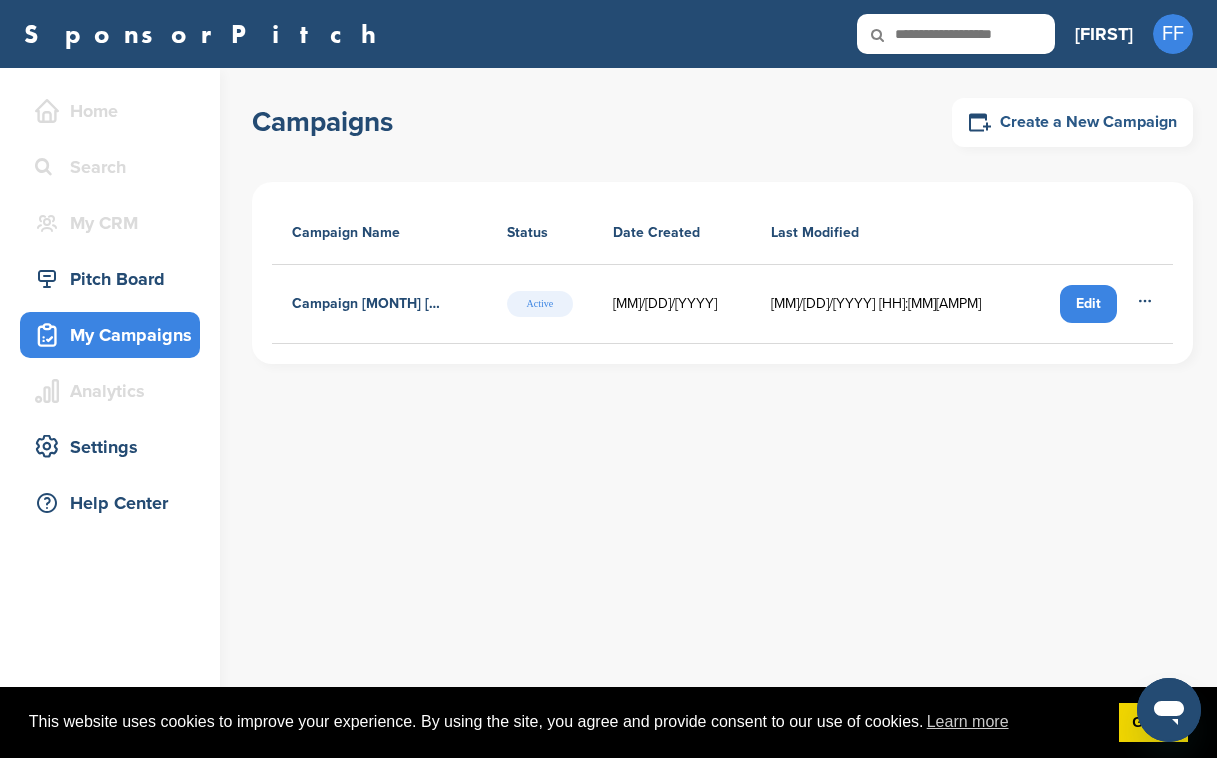 click on "Create a New Campaign" at bounding box center [1072, 122] 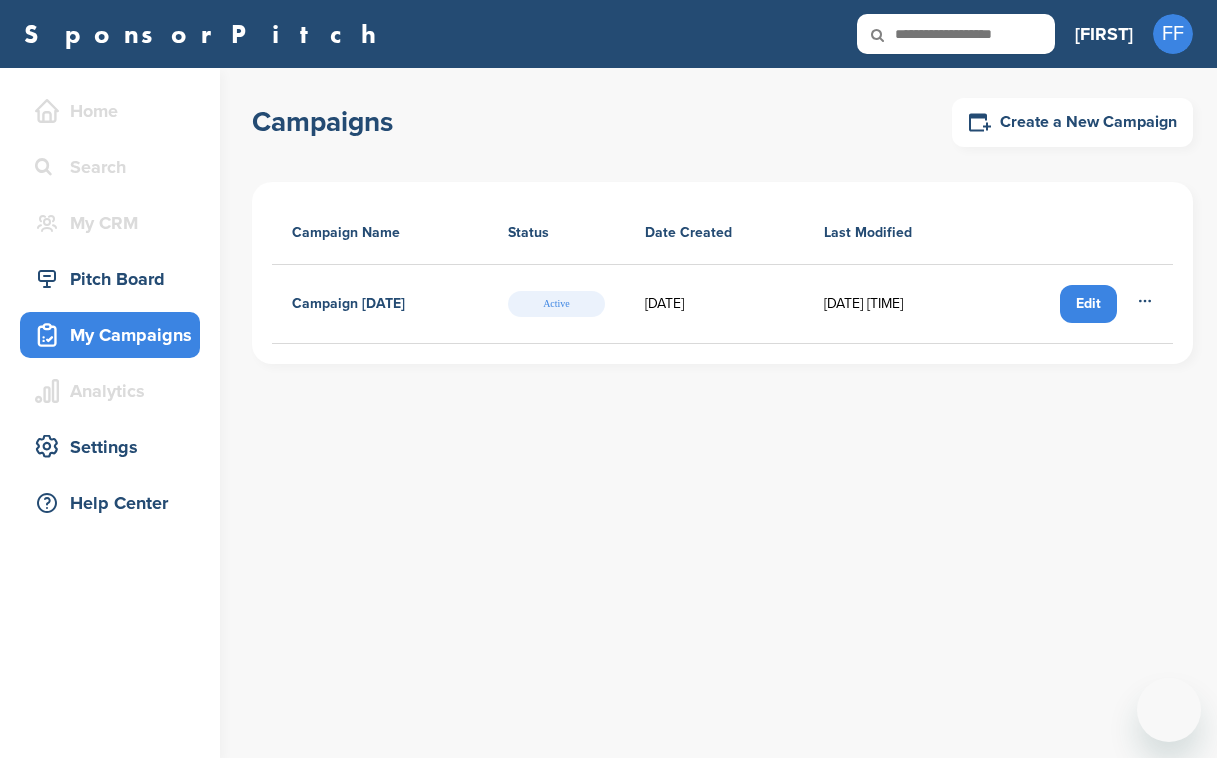 scroll, scrollTop: 0, scrollLeft: 0, axis: both 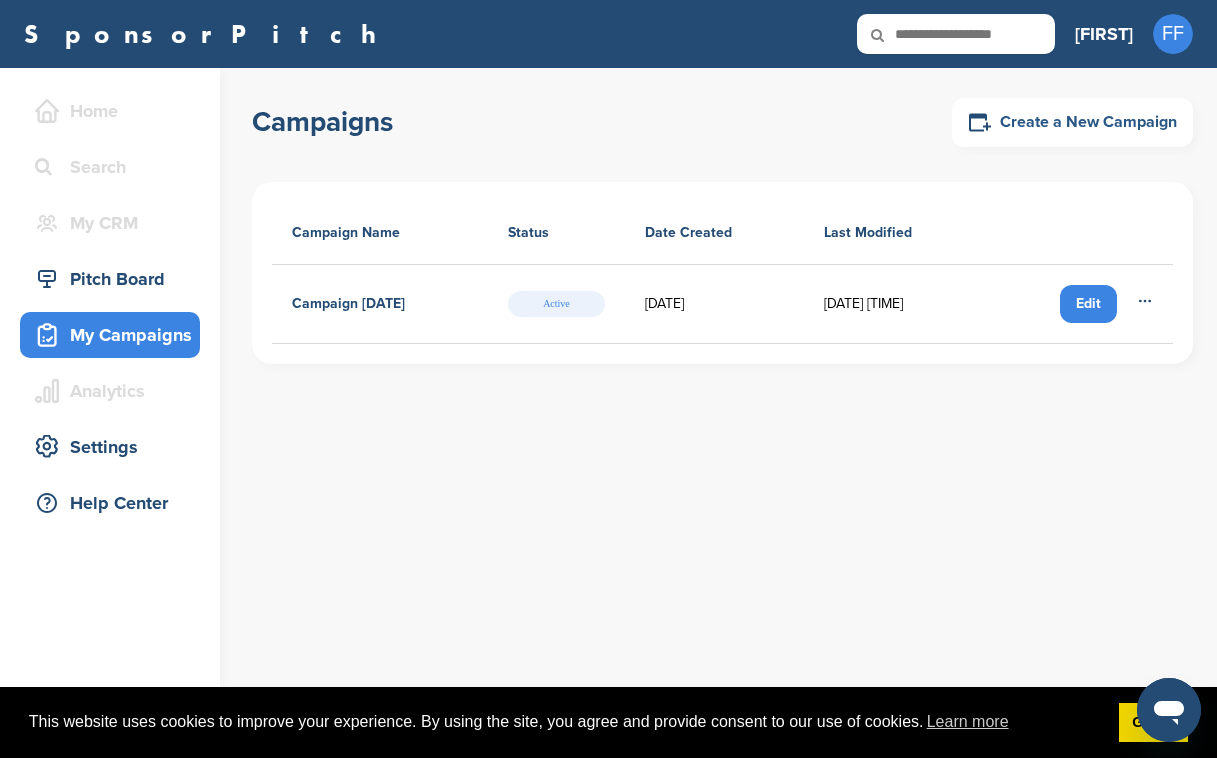click on "Create a New Campaign" at bounding box center [1072, 122] 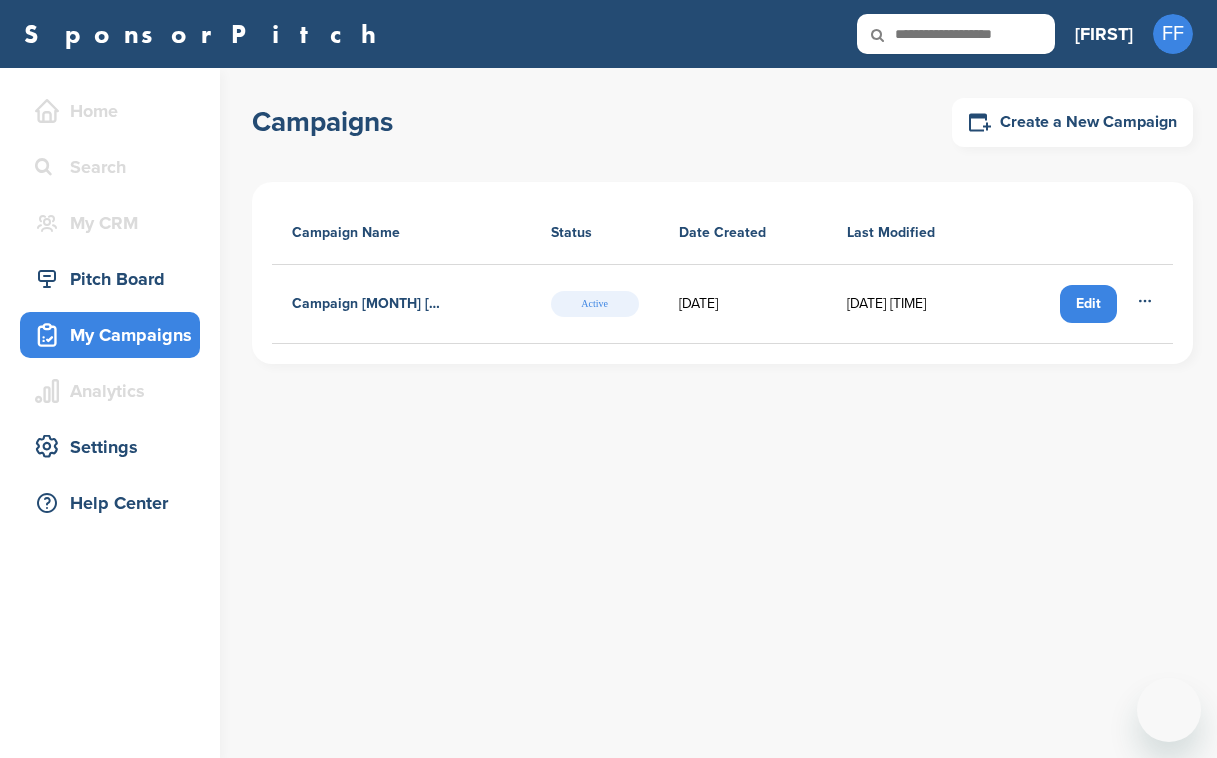 scroll, scrollTop: 0, scrollLeft: 0, axis: both 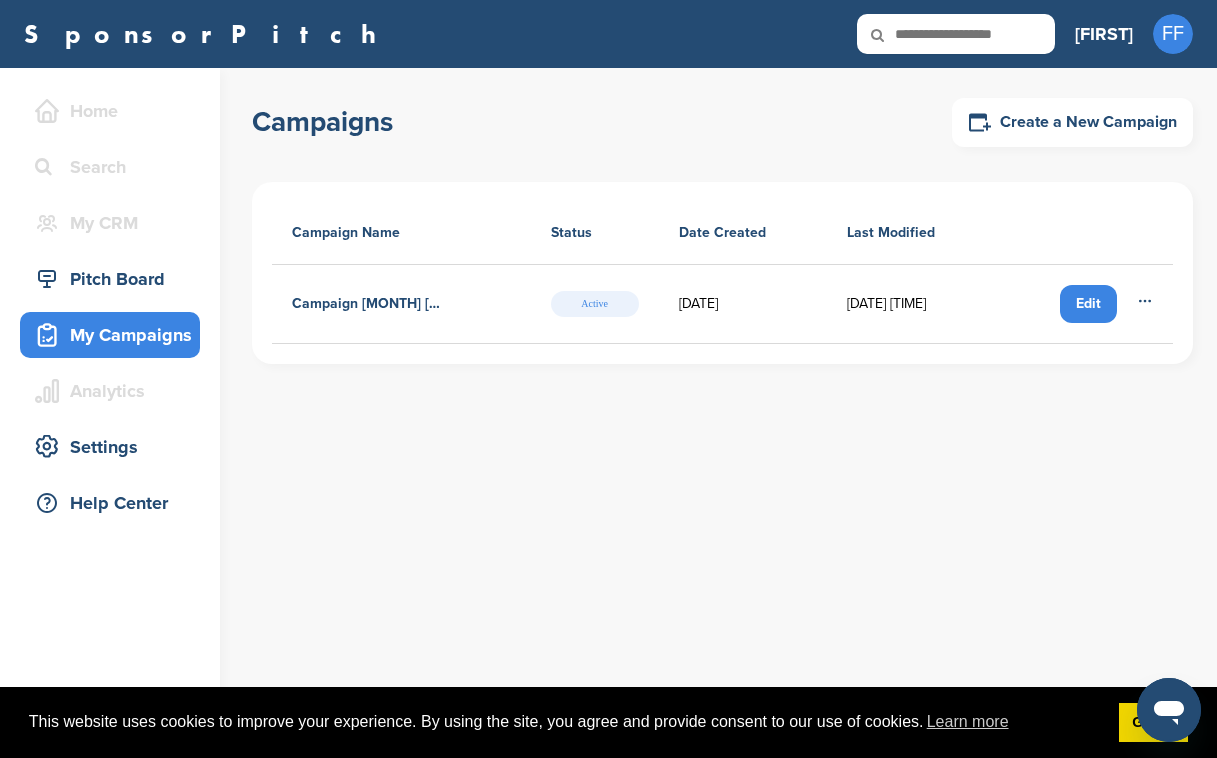 click on "Active" at bounding box center [595, 304] 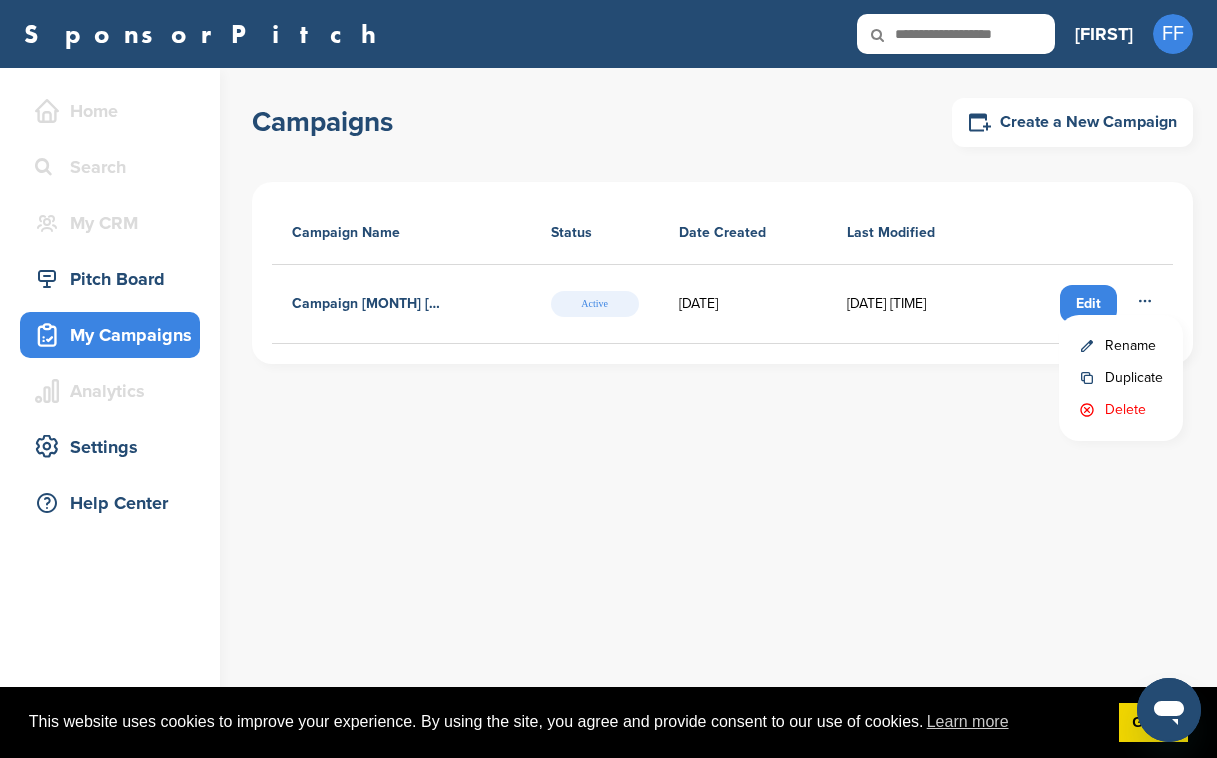 click on "Rename" at bounding box center [1121, 346] 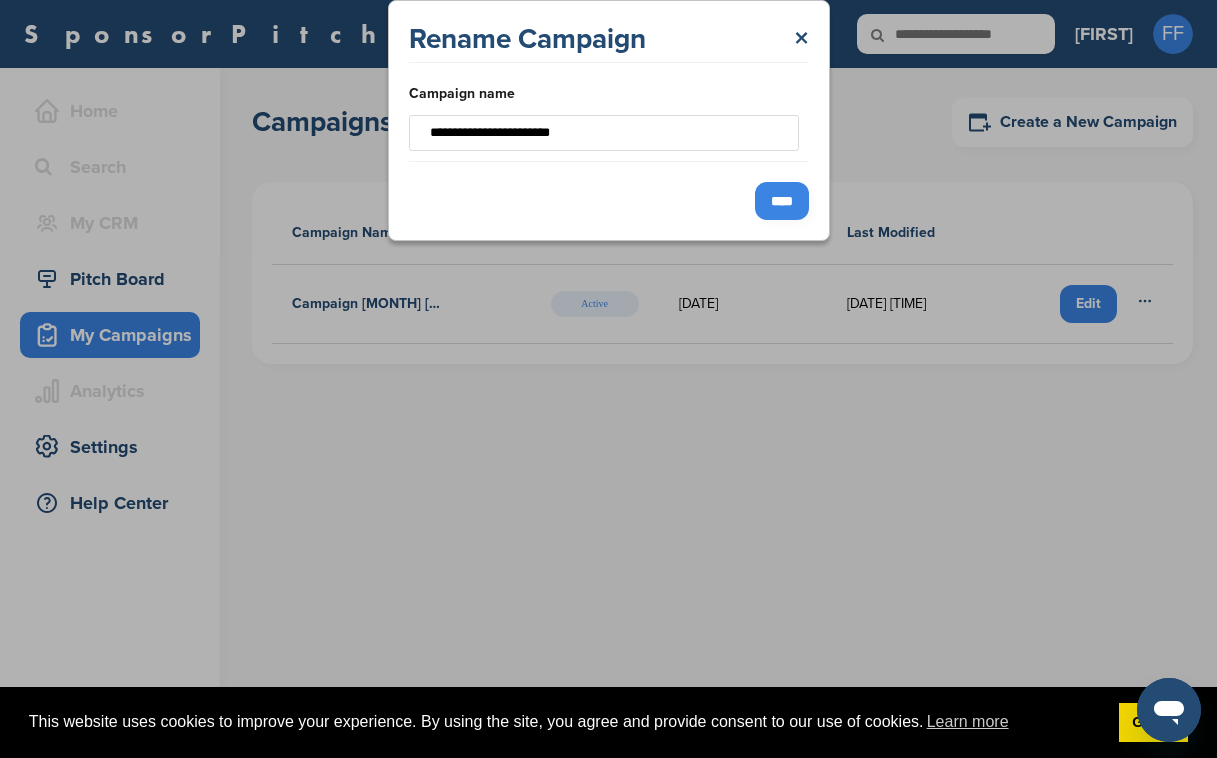 click on "****" at bounding box center (782, 201) 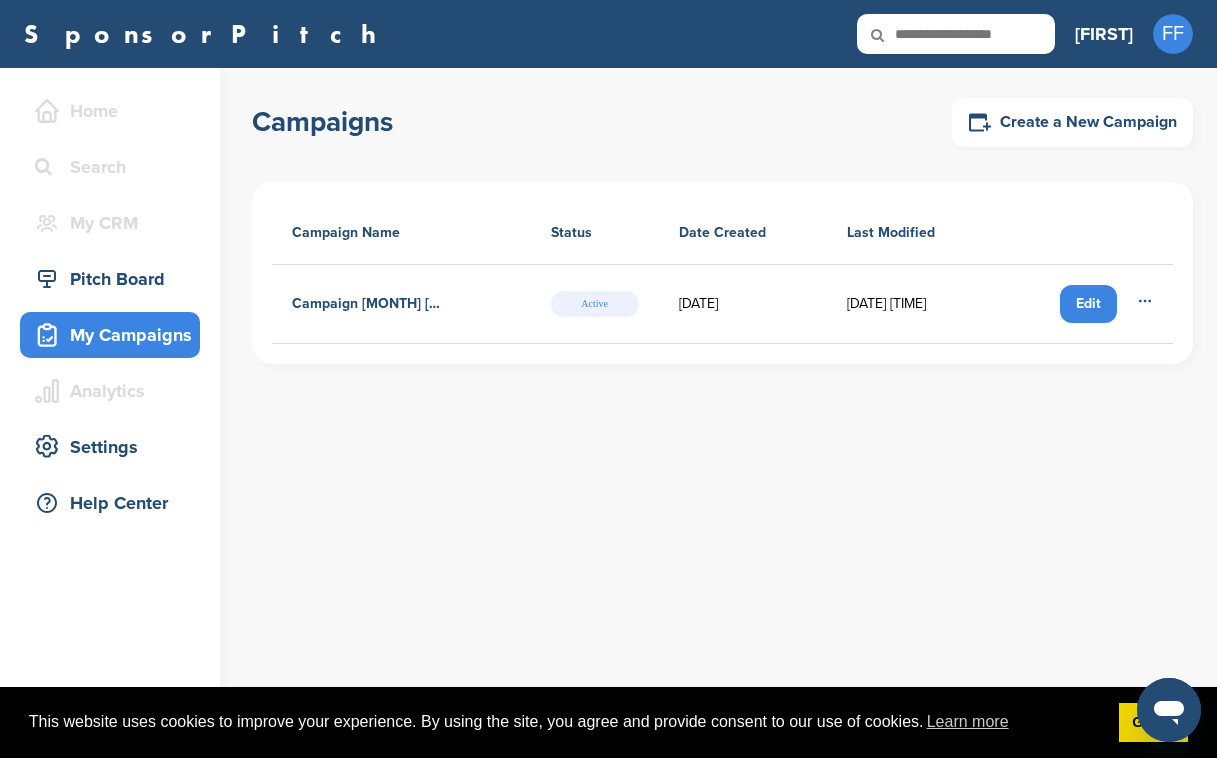 click on "Edit" at bounding box center (1088, 304) 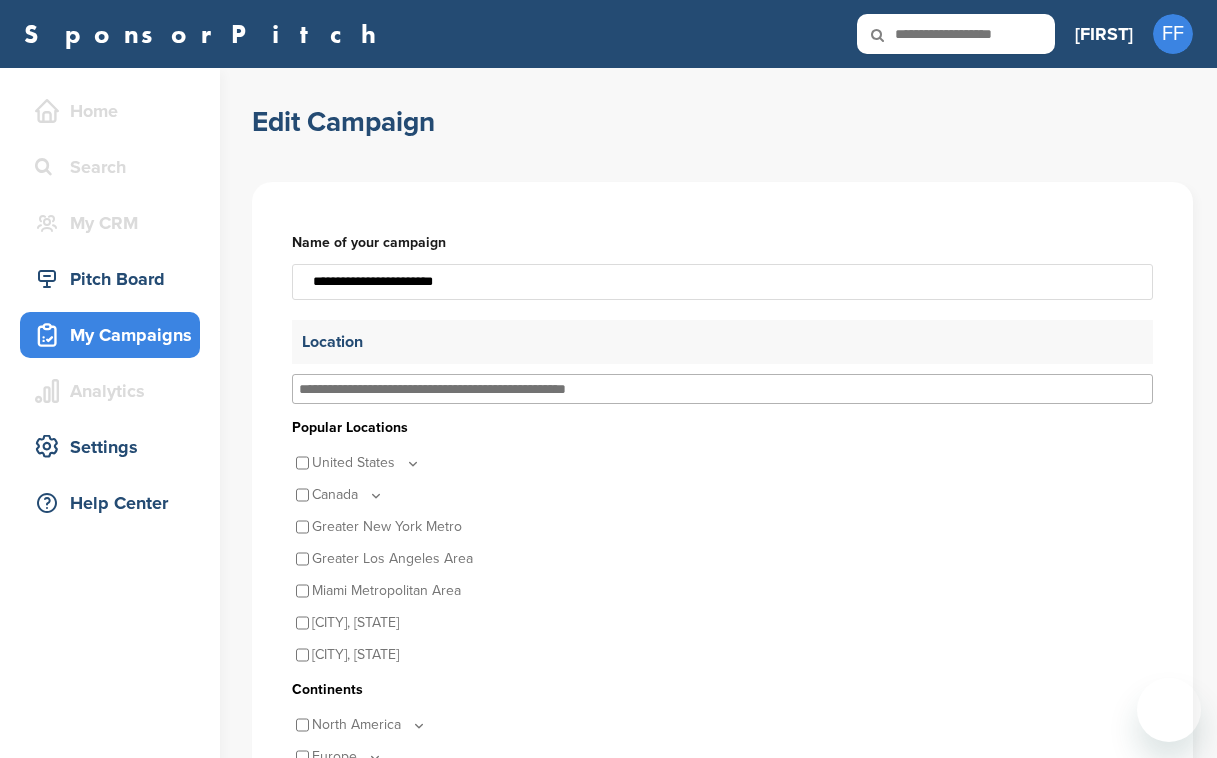 scroll, scrollTop: 0, scrollLeft: 0, axis: both 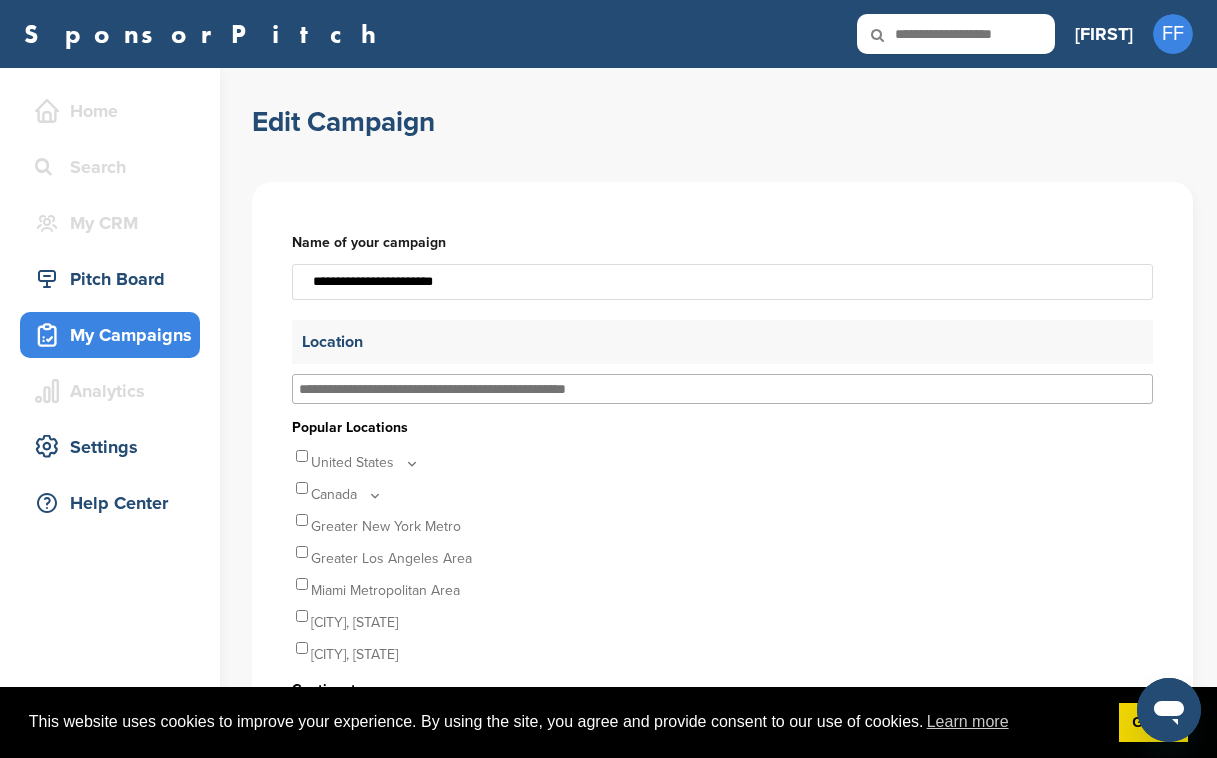 click on "SponsorPitch" at bounding box center [206, 34] 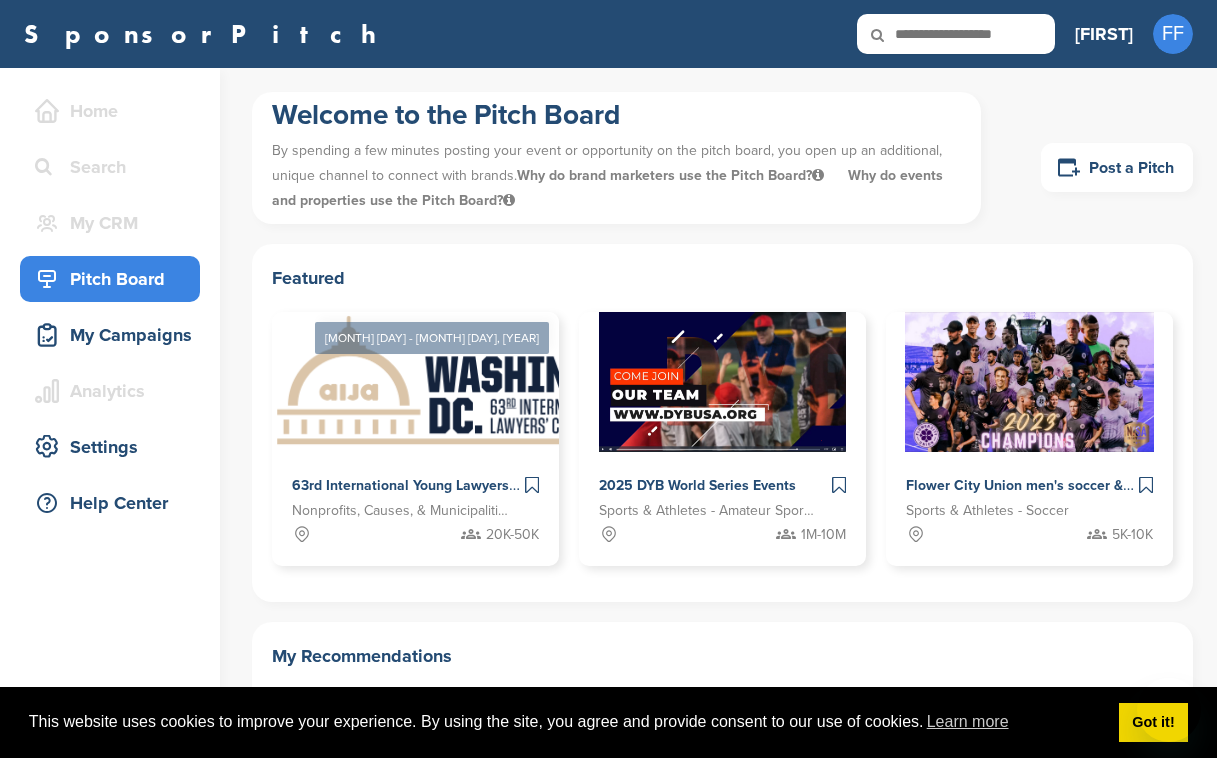 scroll, scrollTop: 0, scrollLeft: 0, axis: both 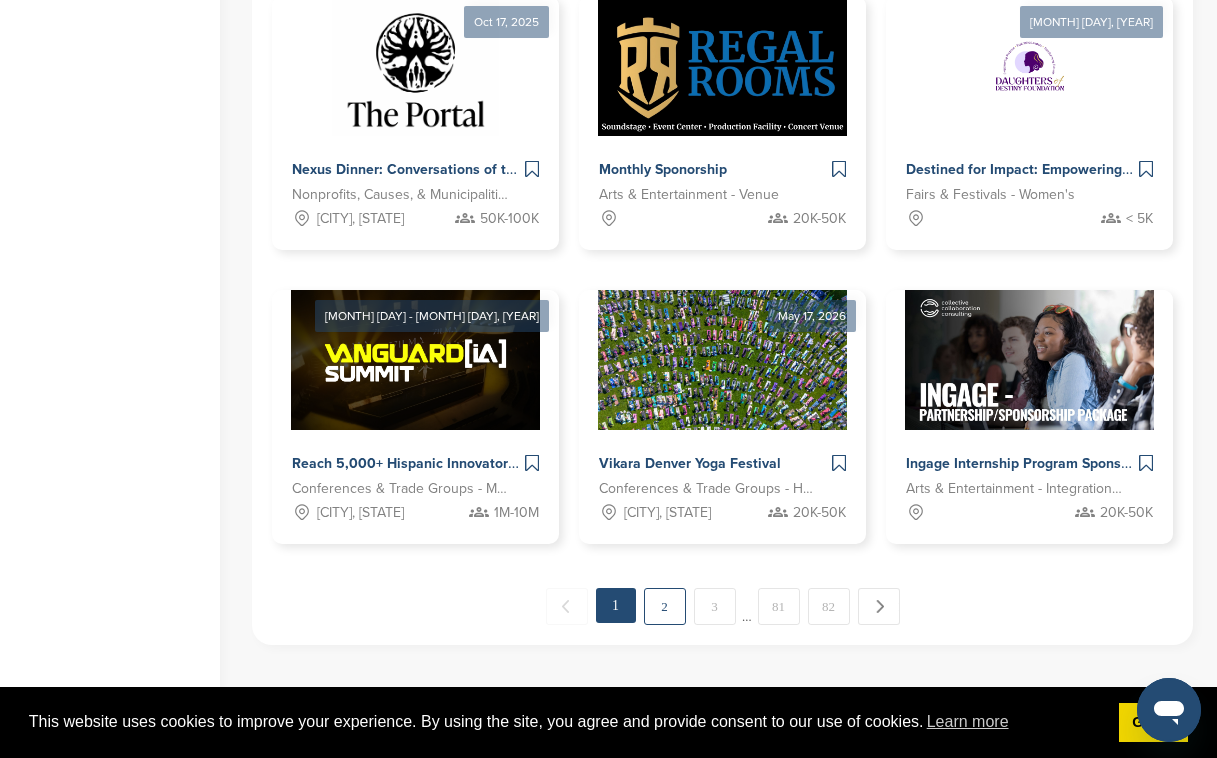 click on "2" at bounding box center (665, 606) 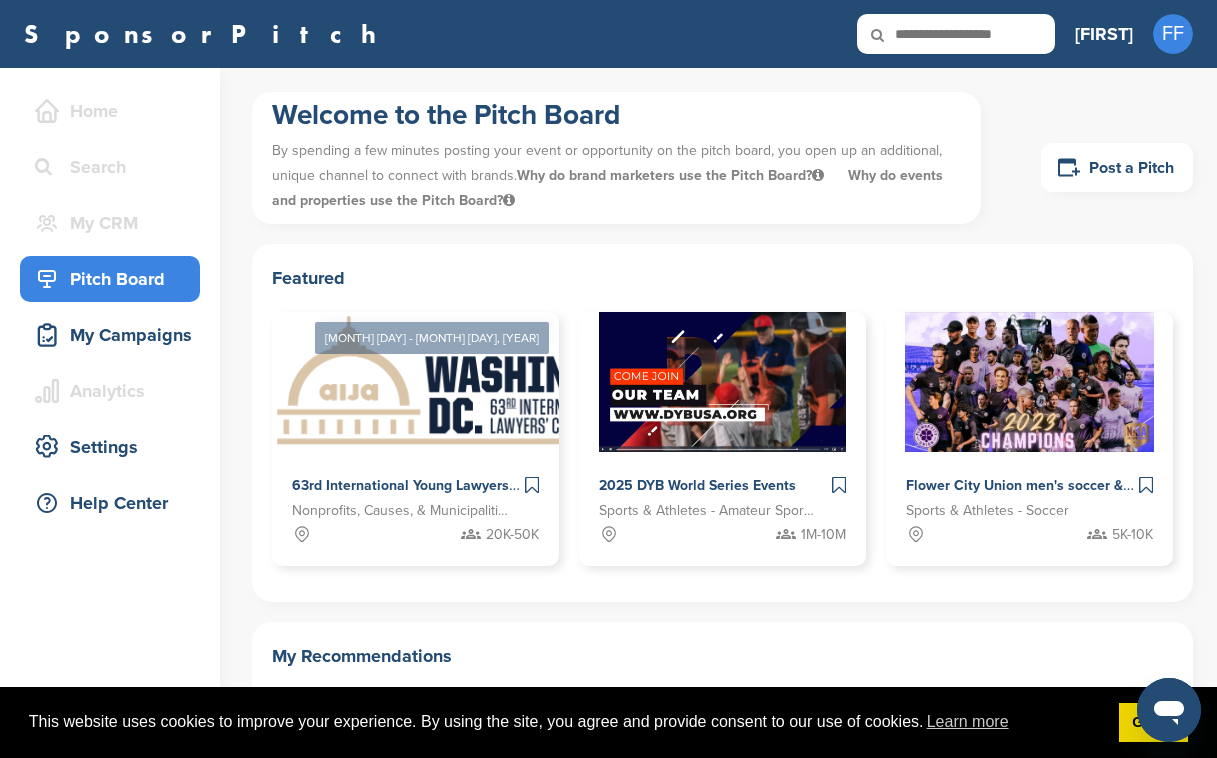 scroll, scrollTop: 0, scrollLeft: 0, axis: both 